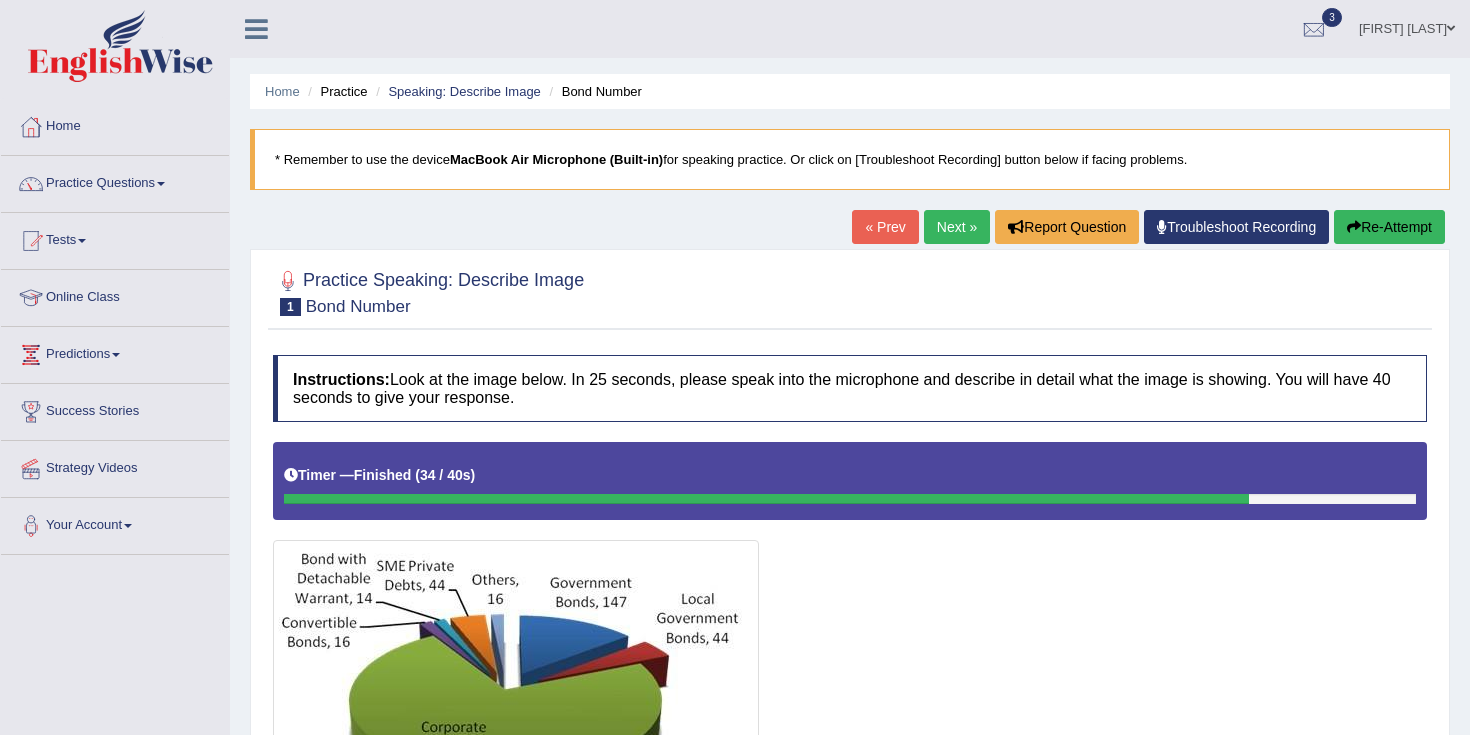scroll, scrollTop: 615, scrollLeft: 0, axis: vertical 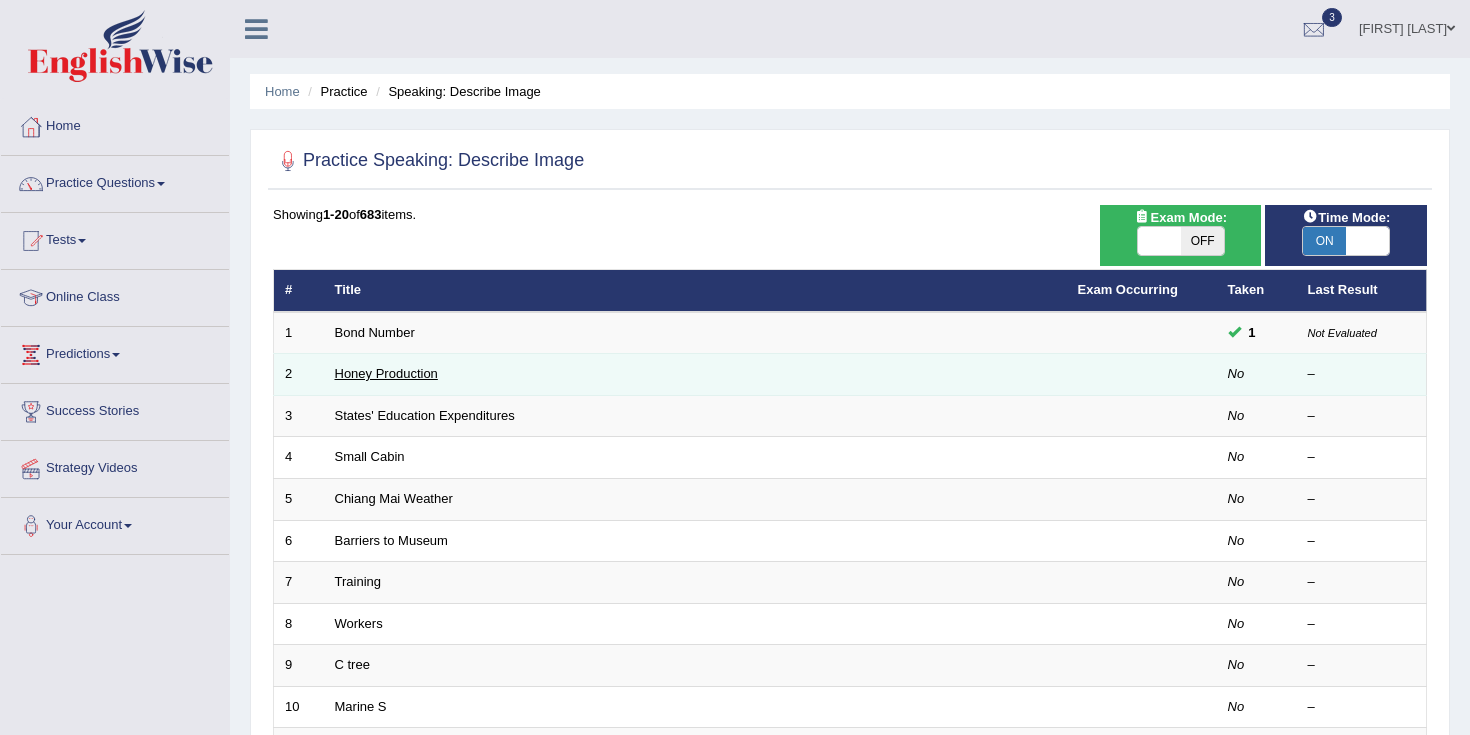 click on "Honey Production" at bounding box center (386, 373) 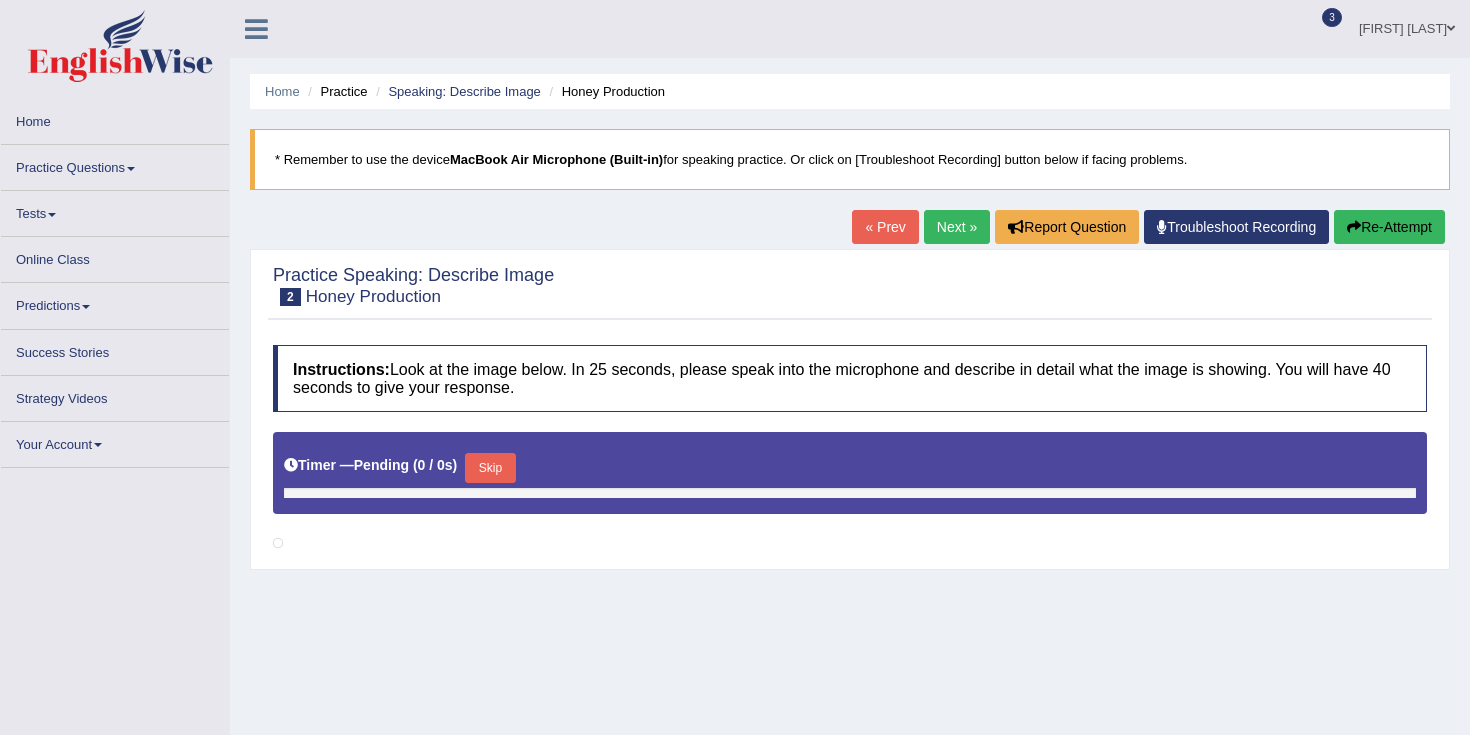 scroll, scrollTop: 87, scrollLeft: 0, axis: vertical 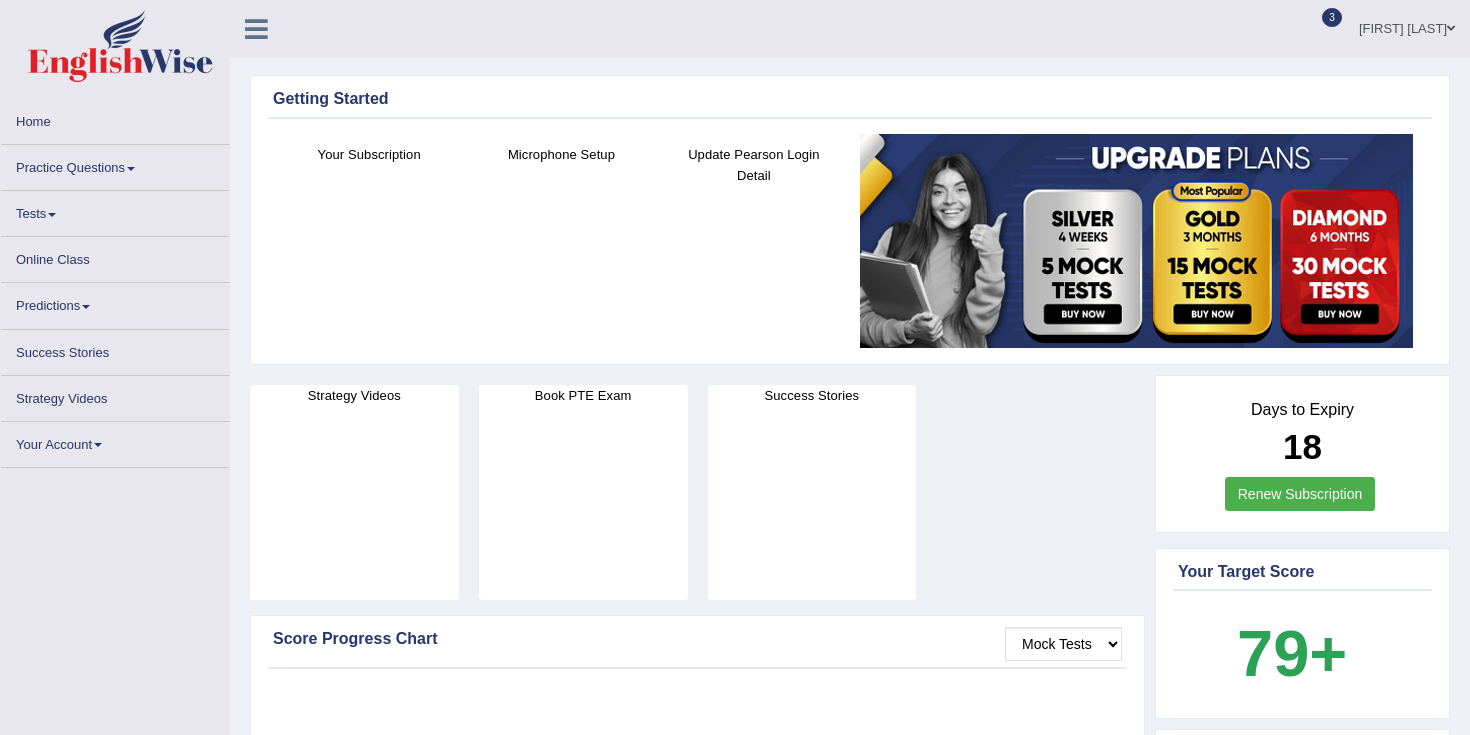 click on "[FIRST] [LAST]" at bounding box center (1407, 26) 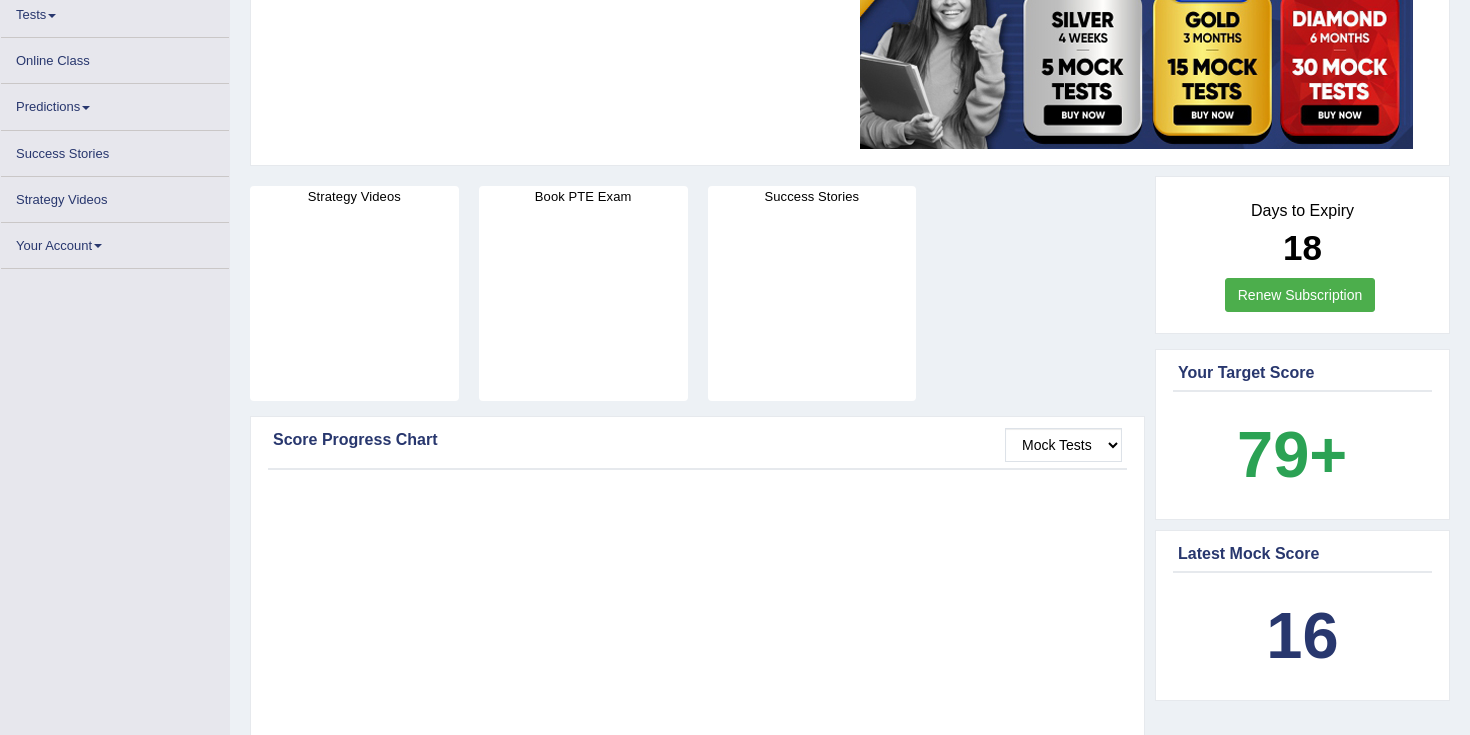 scroll, scrollTop: 0, scrollLeft: 0, axis: both 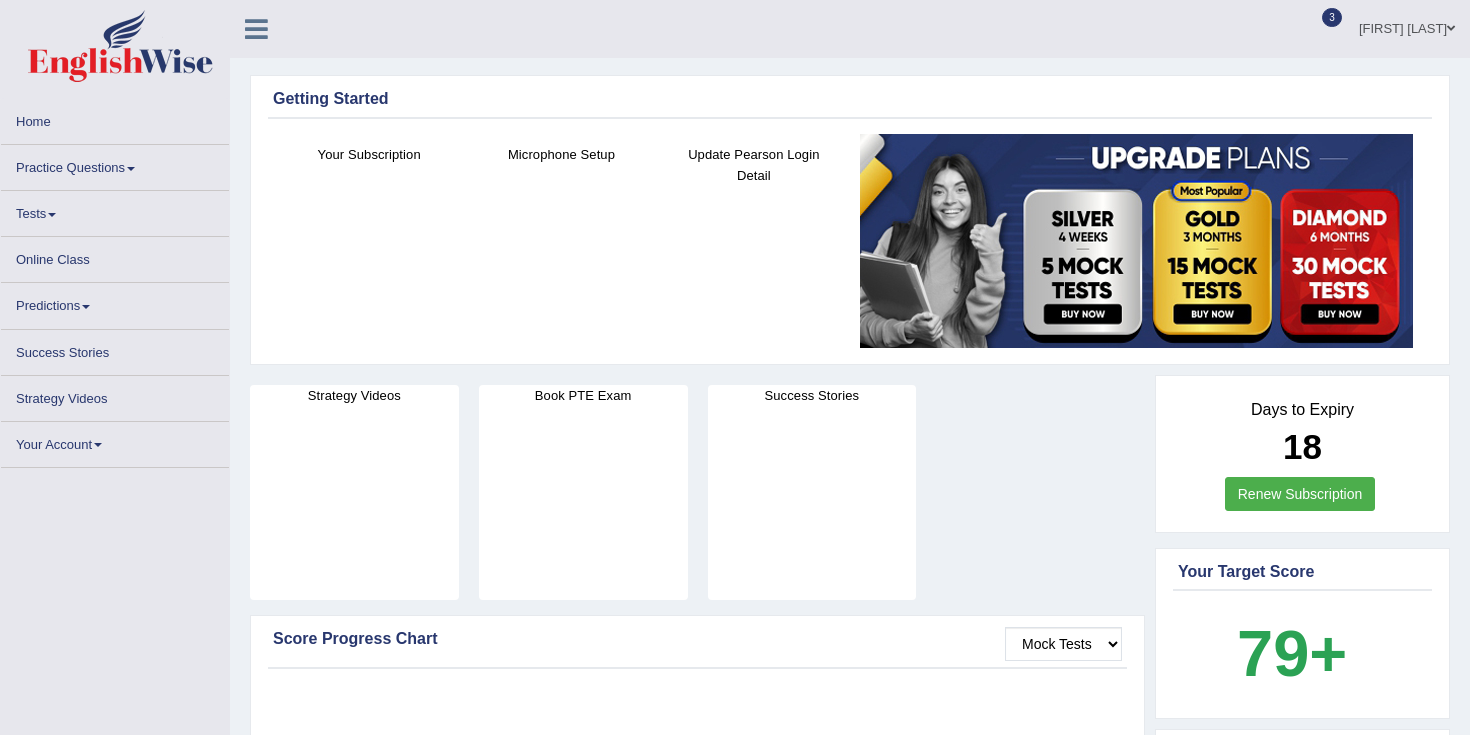 click on "Practice Questions" at bounding box center [115, 164] 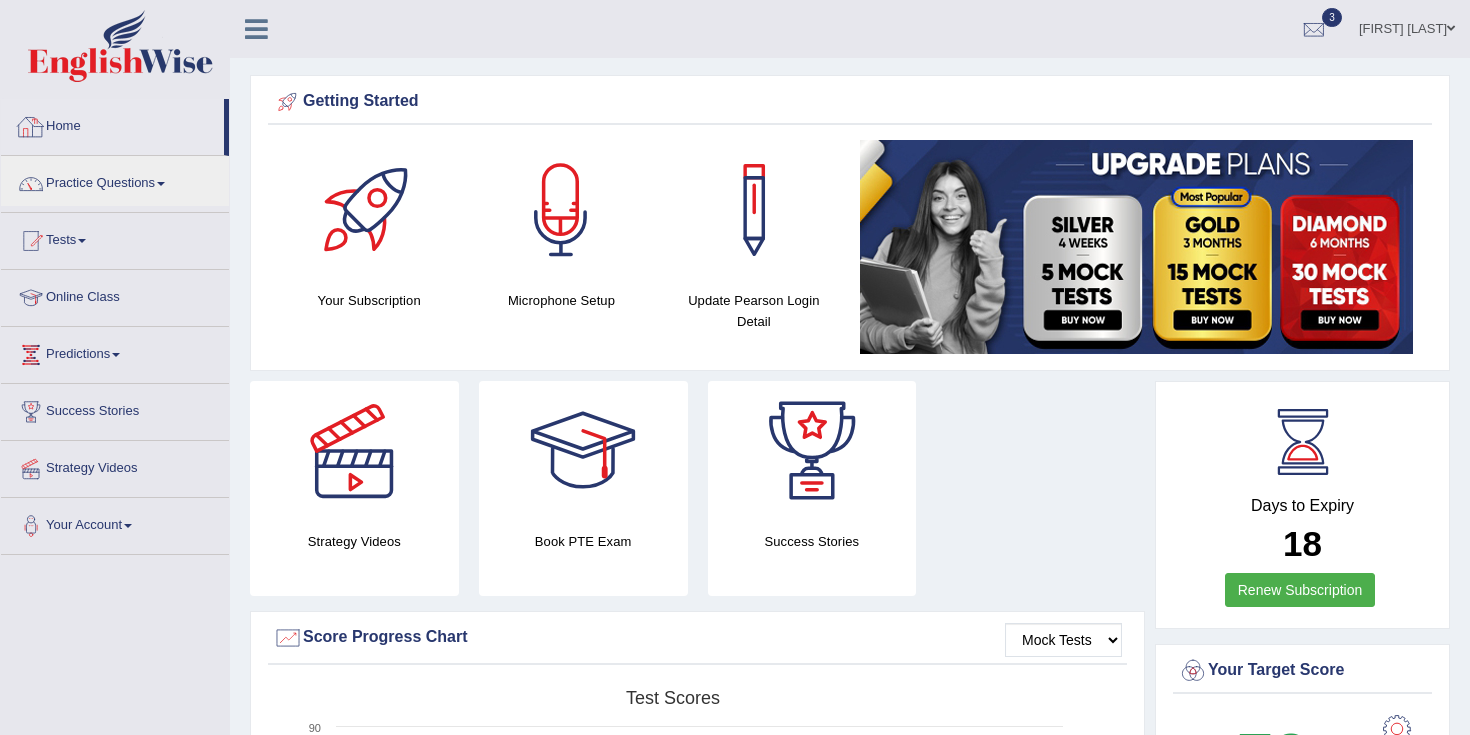 click on "Home" at bounding box center [112, 124] 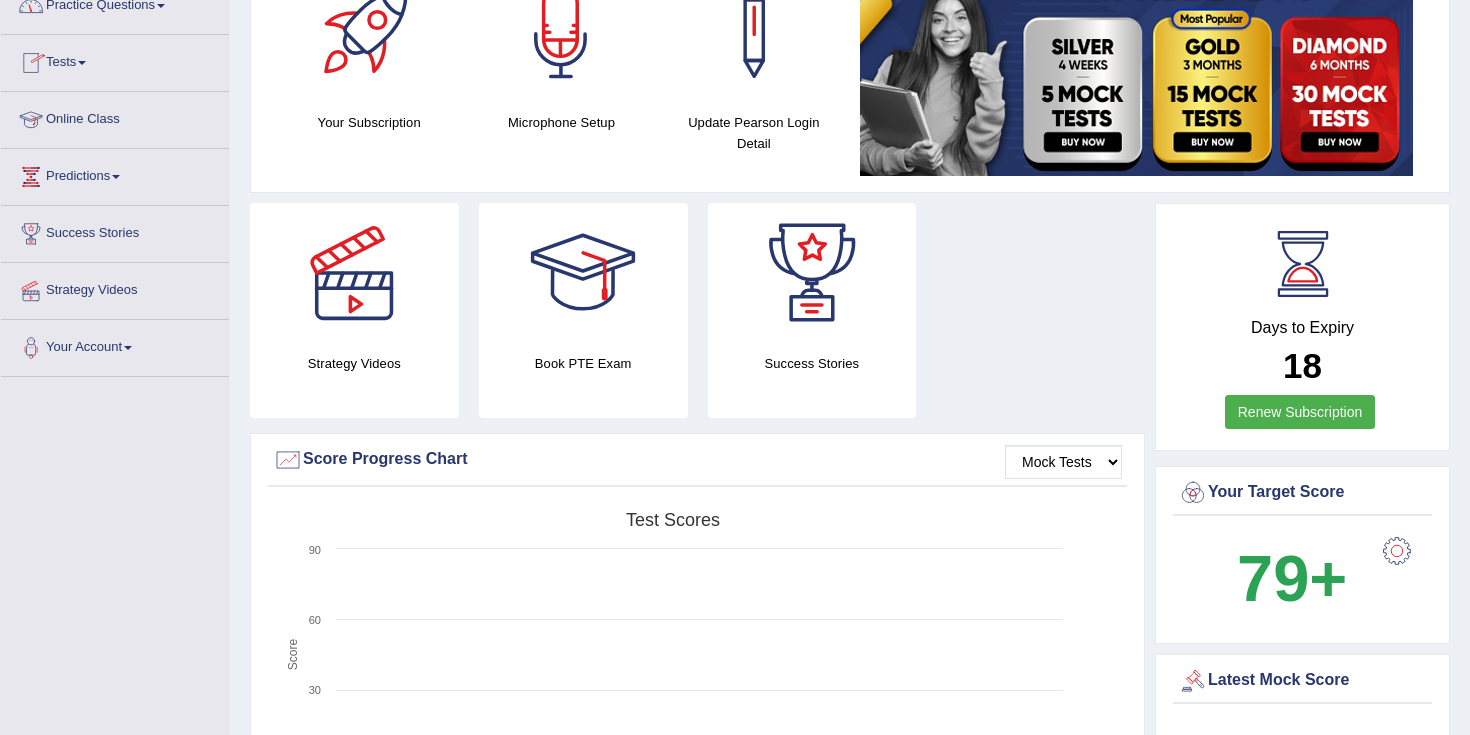 scroll, scrollTop: 188, scrollLeft: 0, axis: vertical 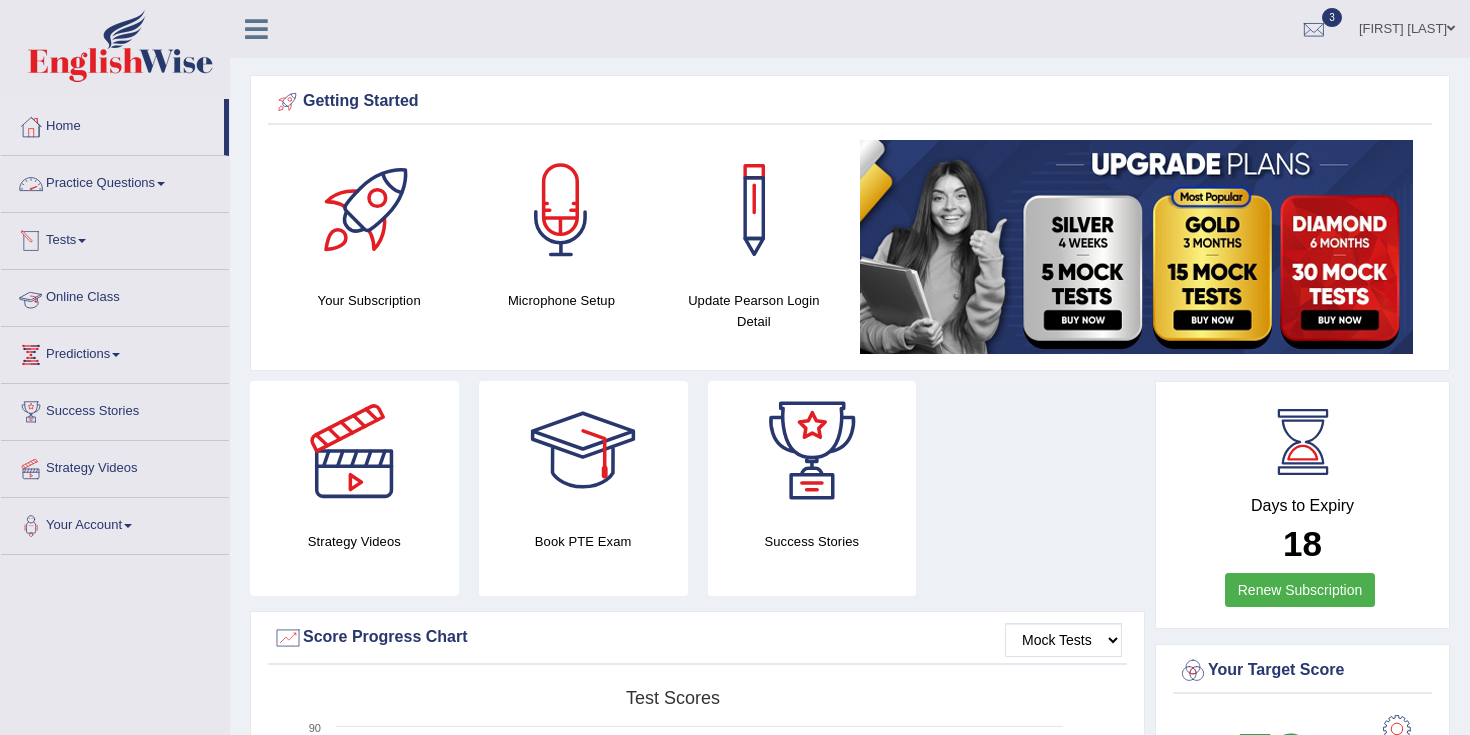 click on "Practice Questions" at bounding box center (115, 181) 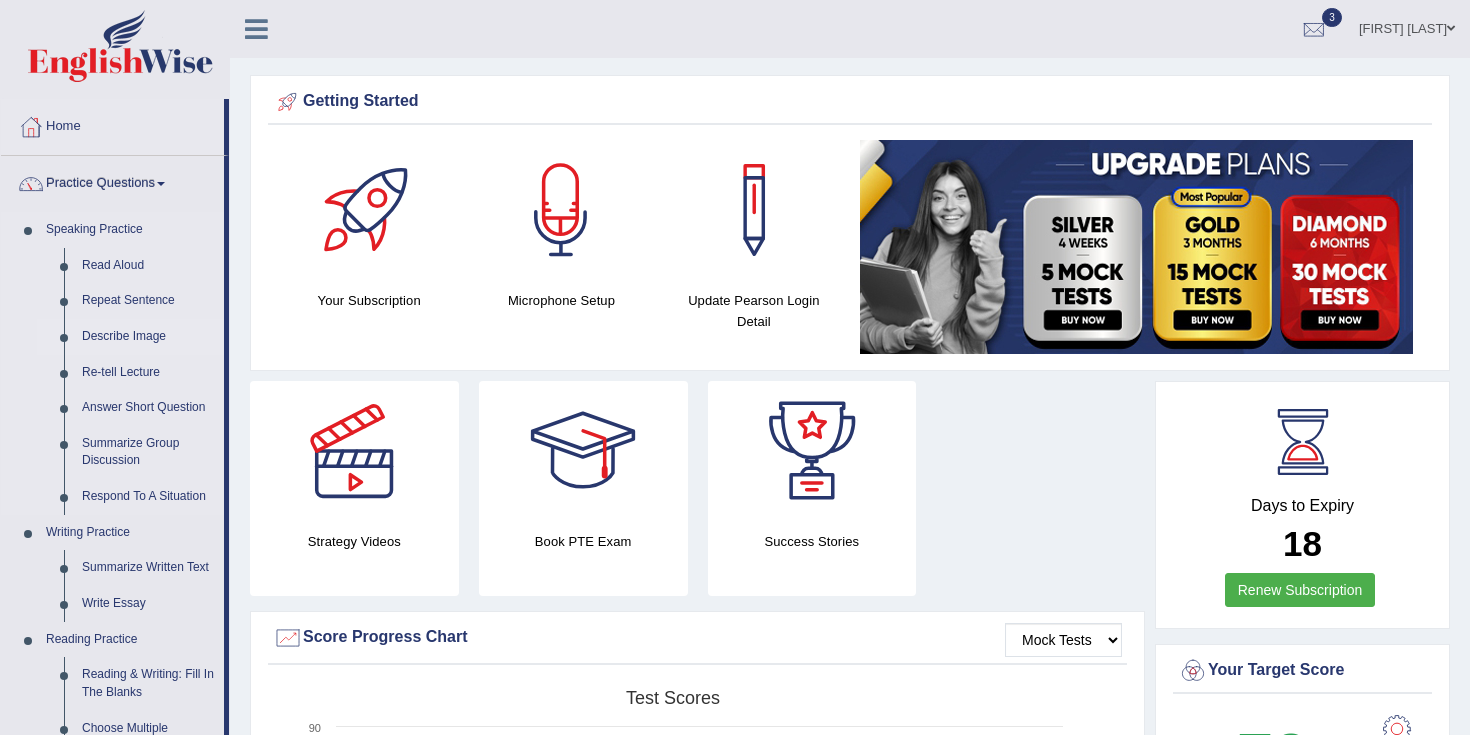 click on "Describe Image" at bounding box center (148, 337) 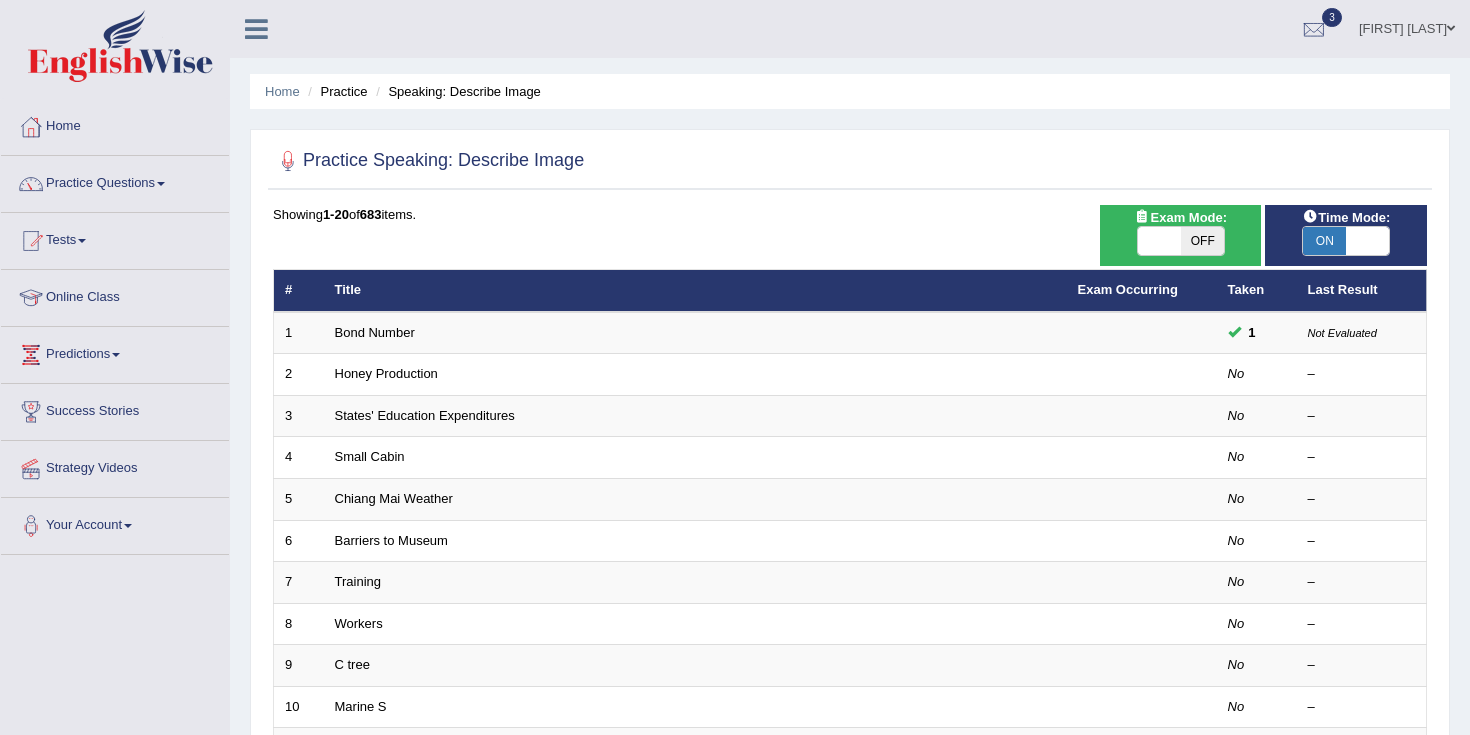 scroll, scrollTop: 0, scrollLeft: 0, axis: both 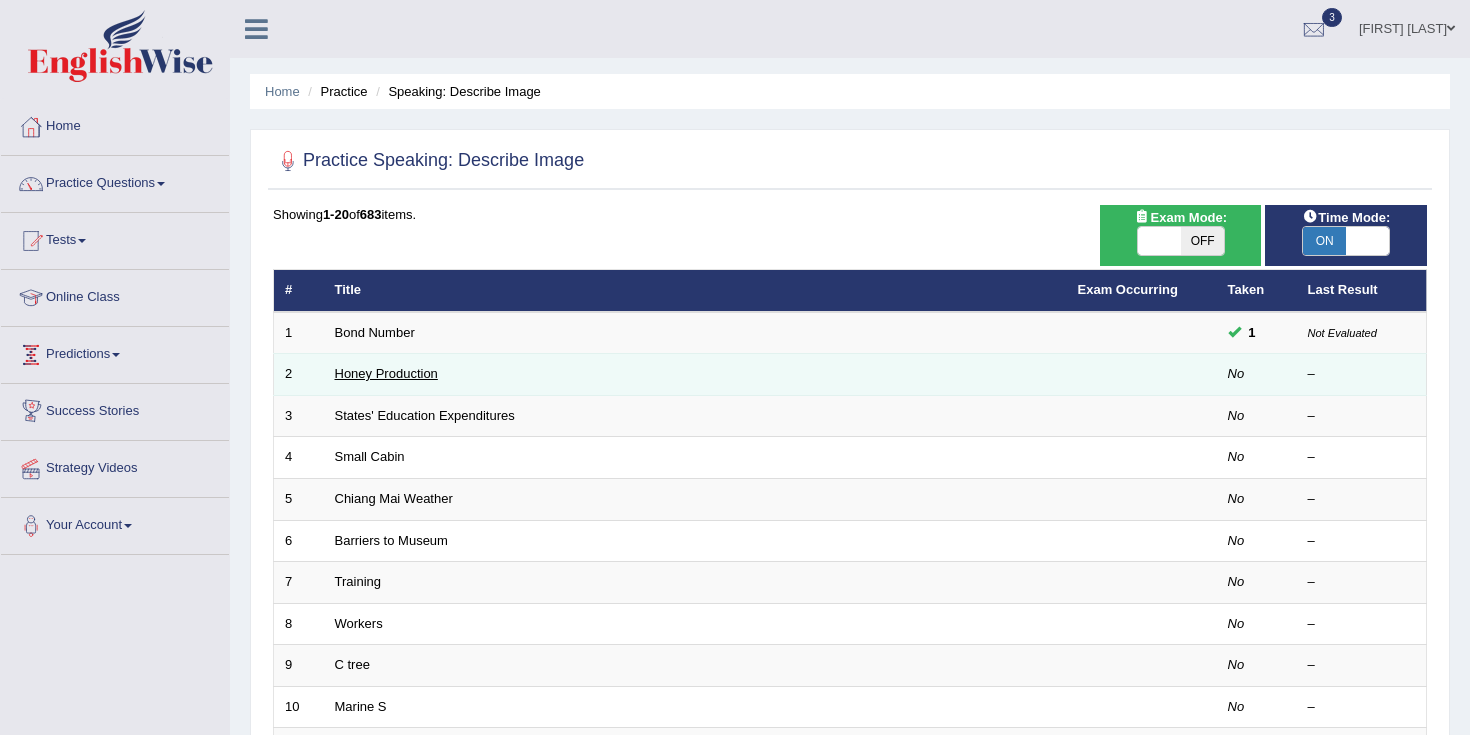 click on "Honey Production" at bounding box center [386, 373] 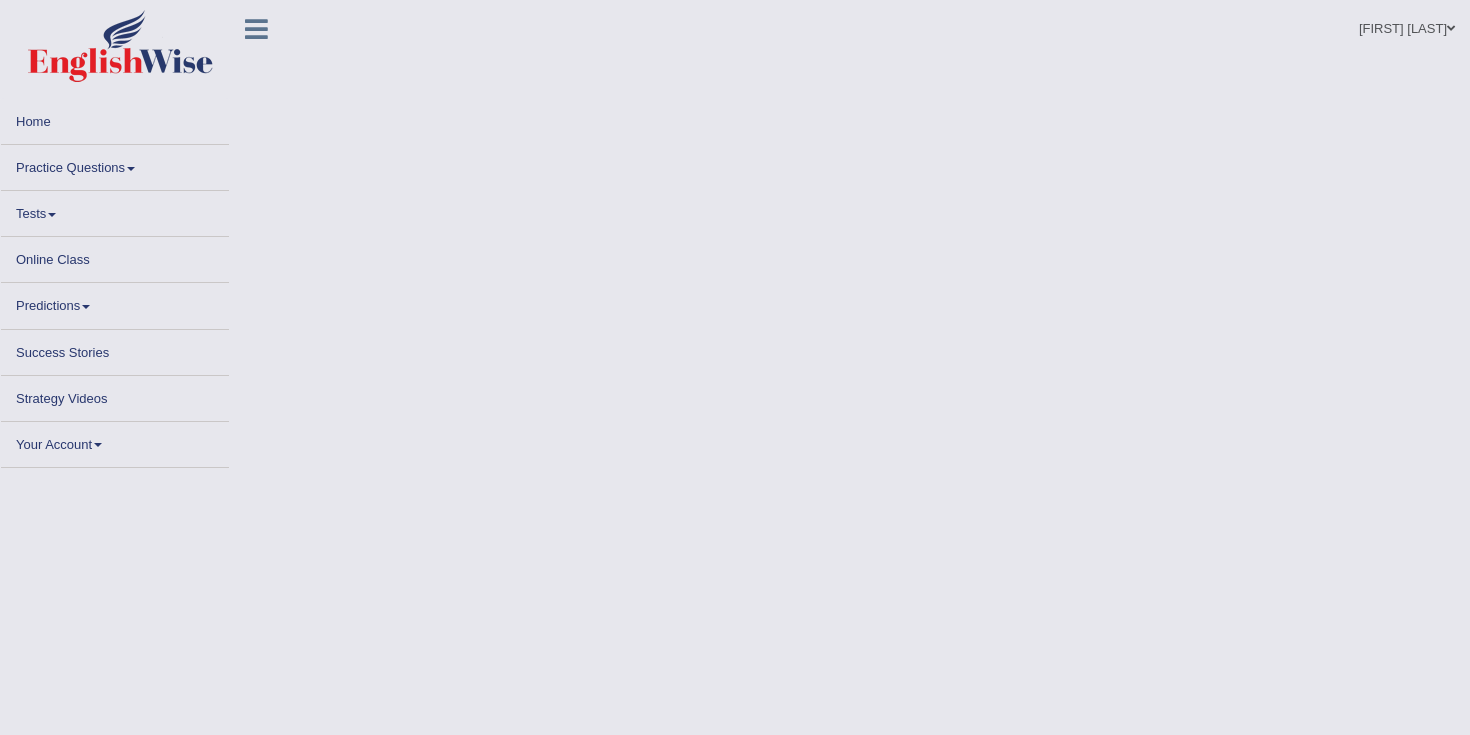 scroll, scrollTop: 0, scrollLeft: 0, axis: both 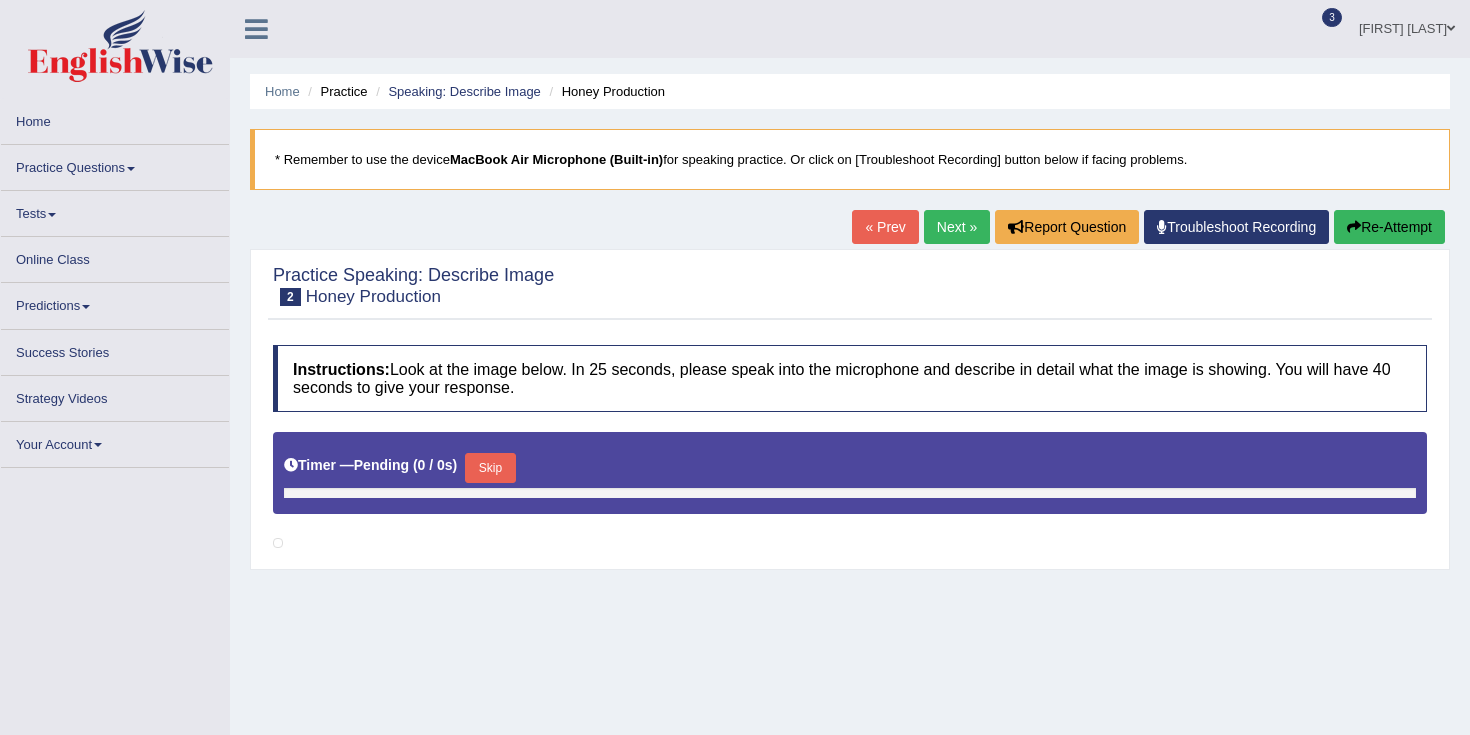 click on "Home" at bounding box center [115, 118] 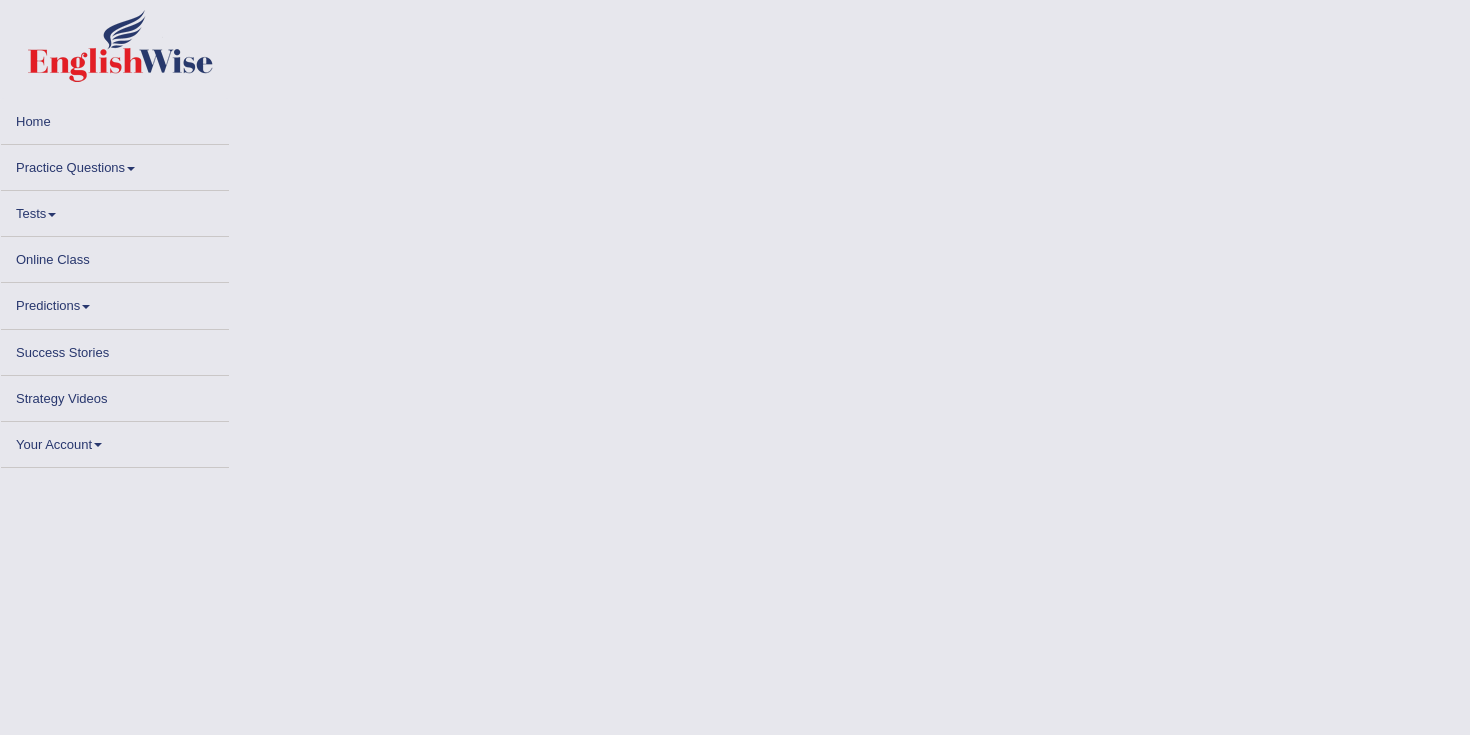 scroll, scrollTop: 0, scrollLeft: 0, axis: both 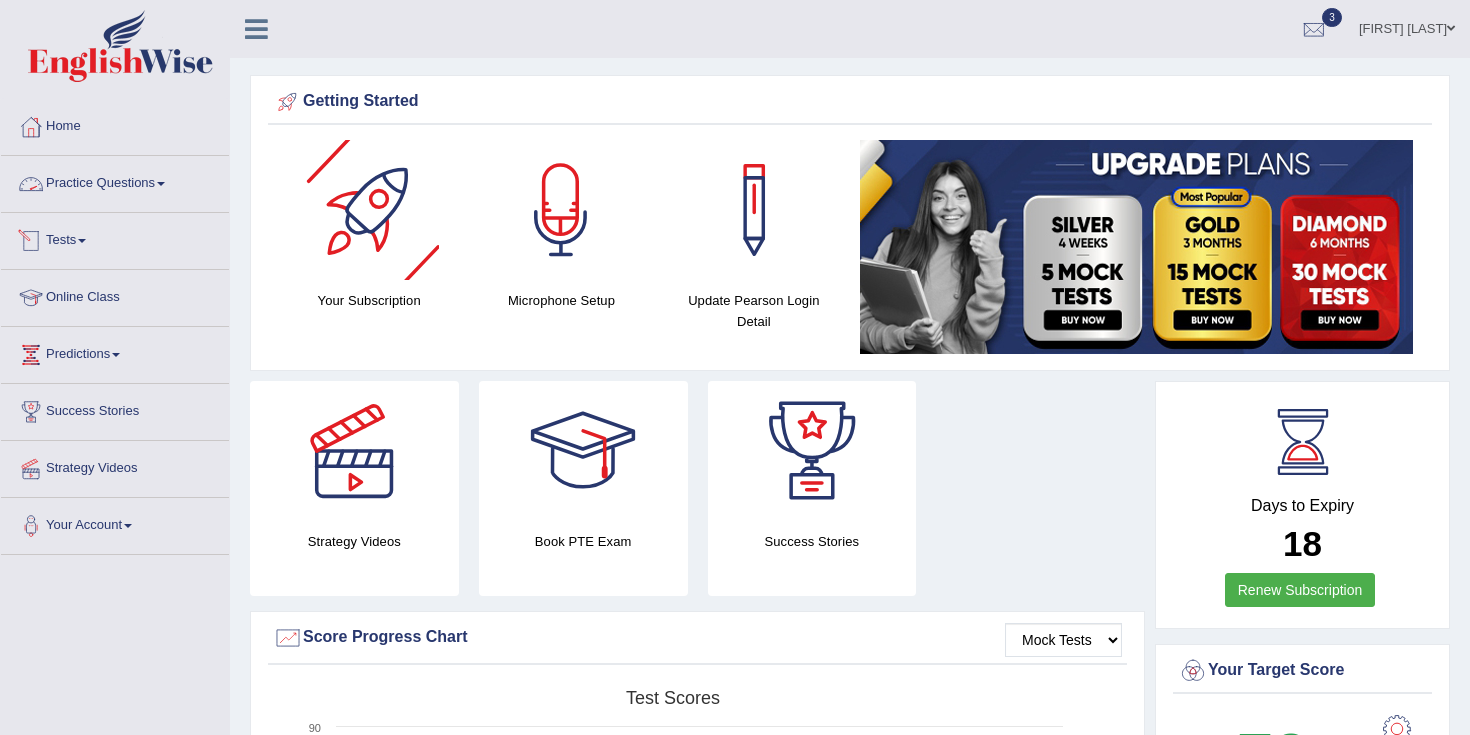 click on "Practice Questions" at bounding box center [115, 181] 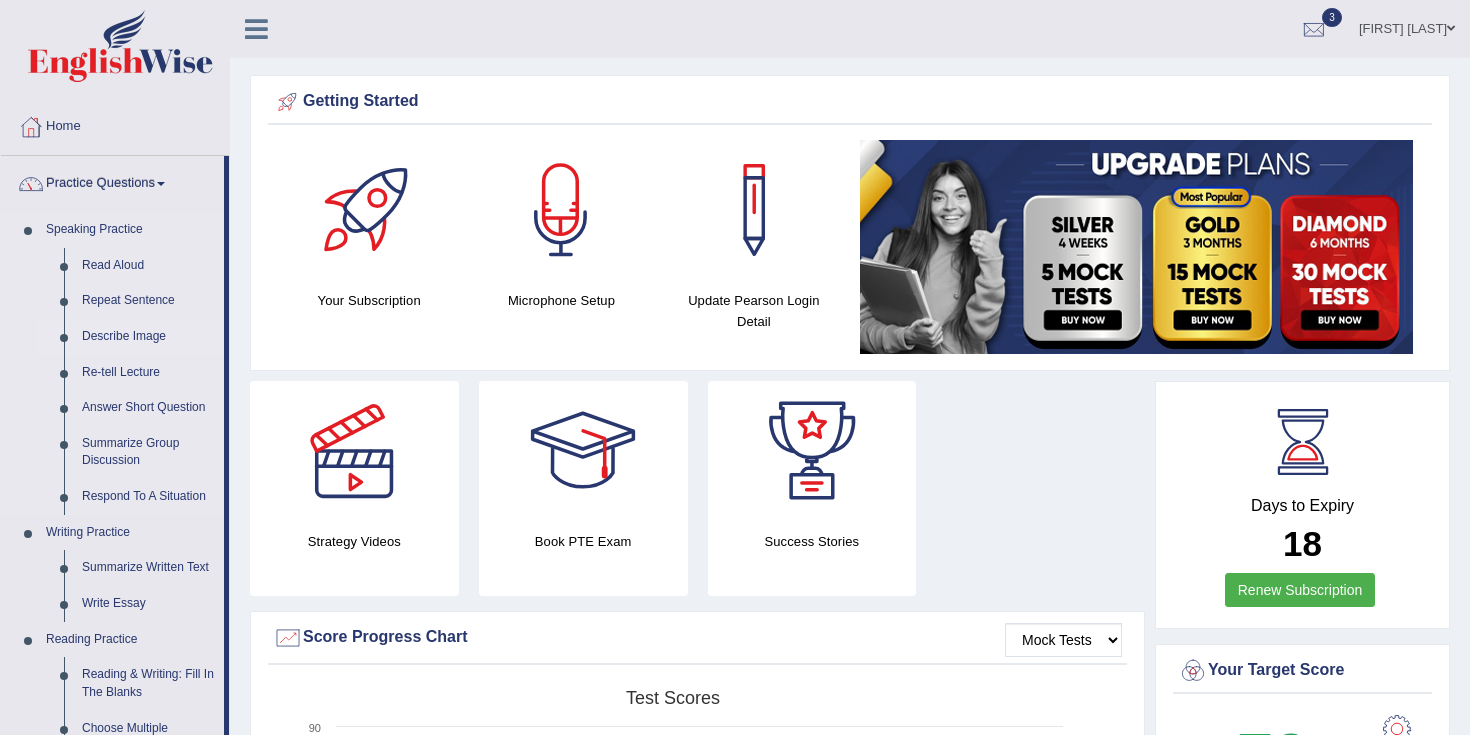 click on "Describe Image" at bounding box center (148, 337) 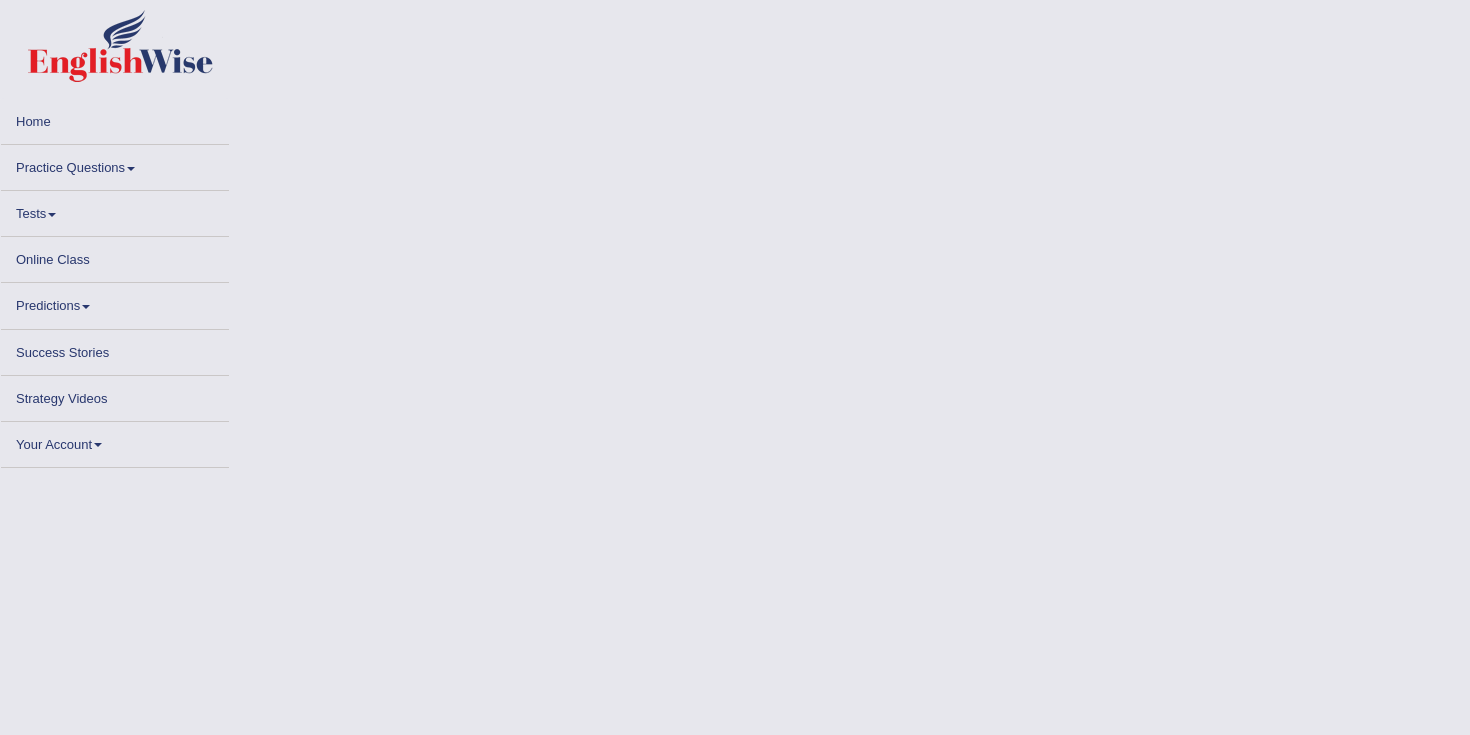 scroll, scrollTop: 0, scrollLeft: 0, axis: both 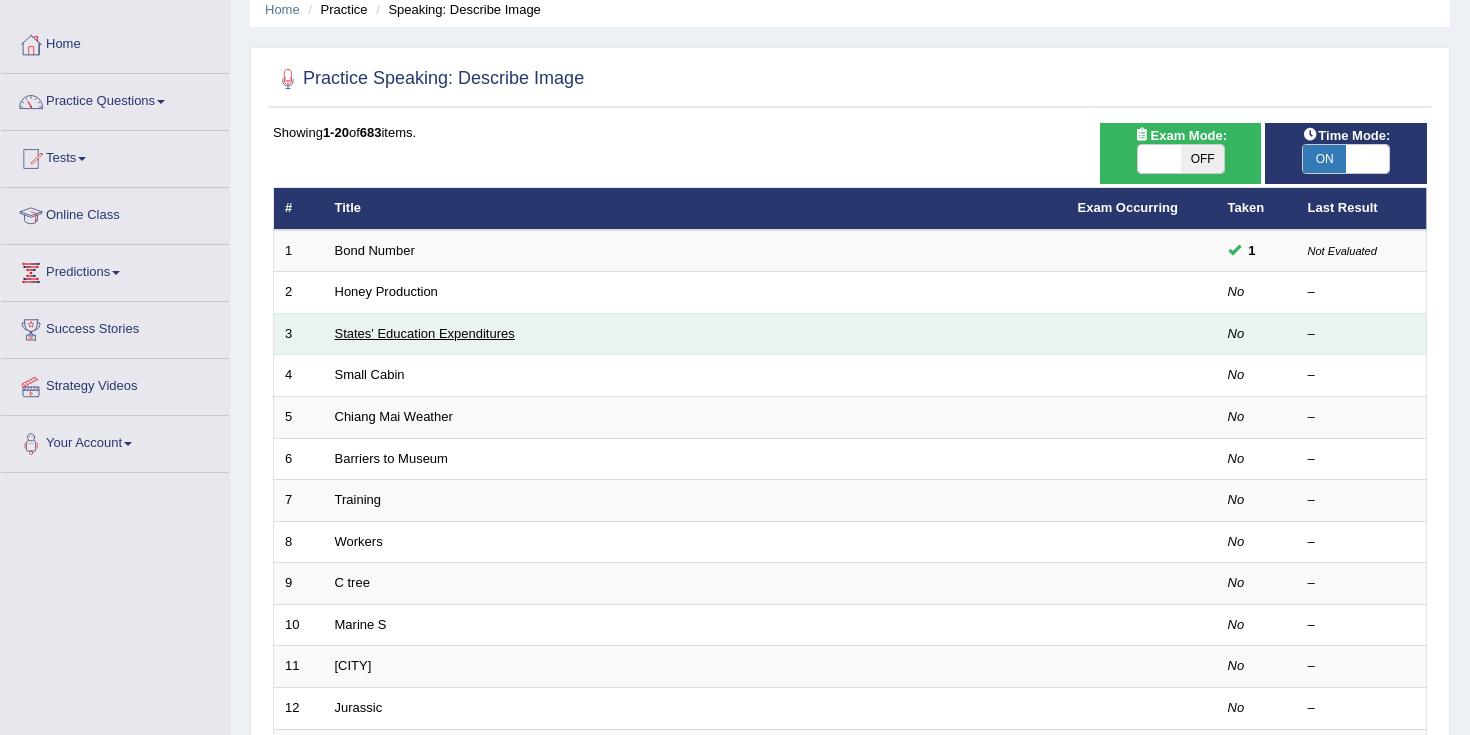 click on "States' Education Expenditures" at bounding box center (425, 333) 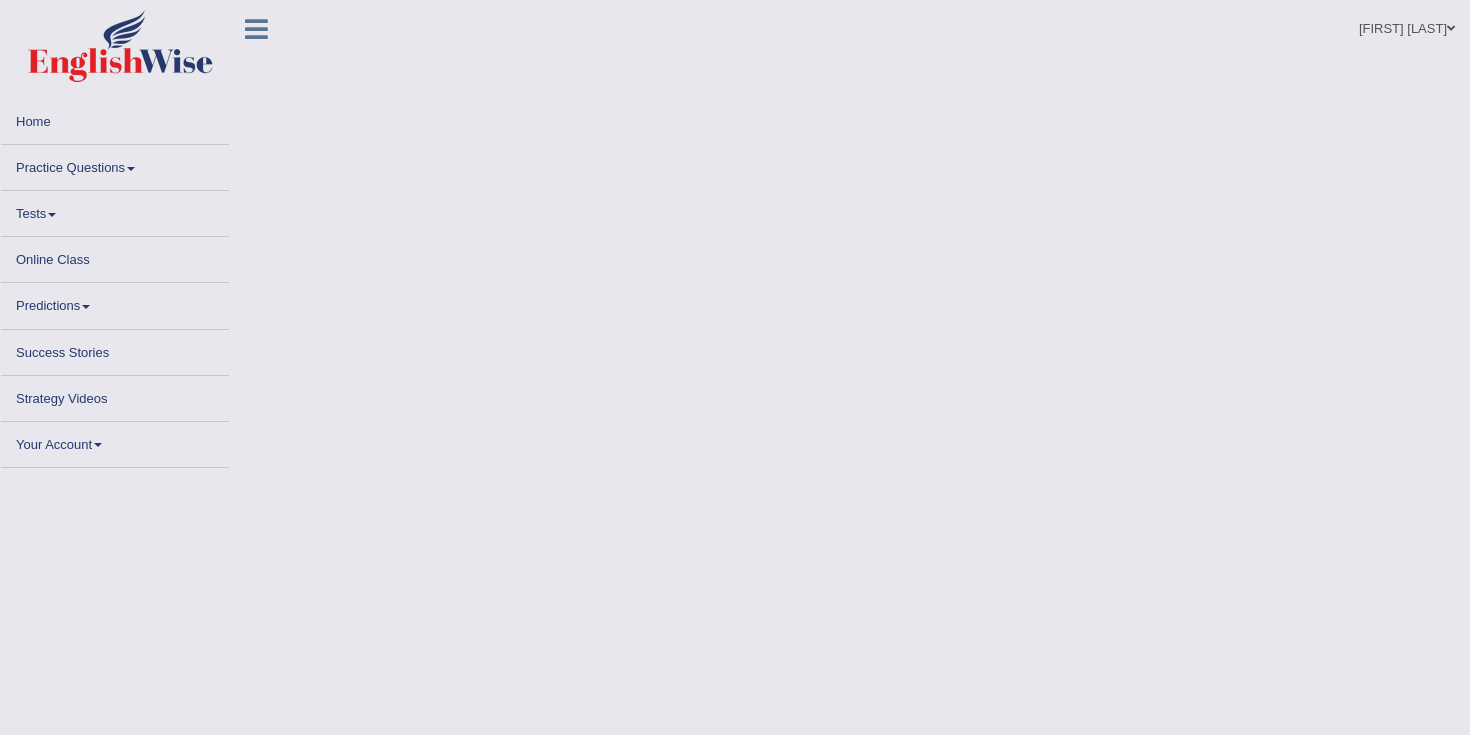 scroll, scrollTop: 0, scrollLeft: 0, axis: both 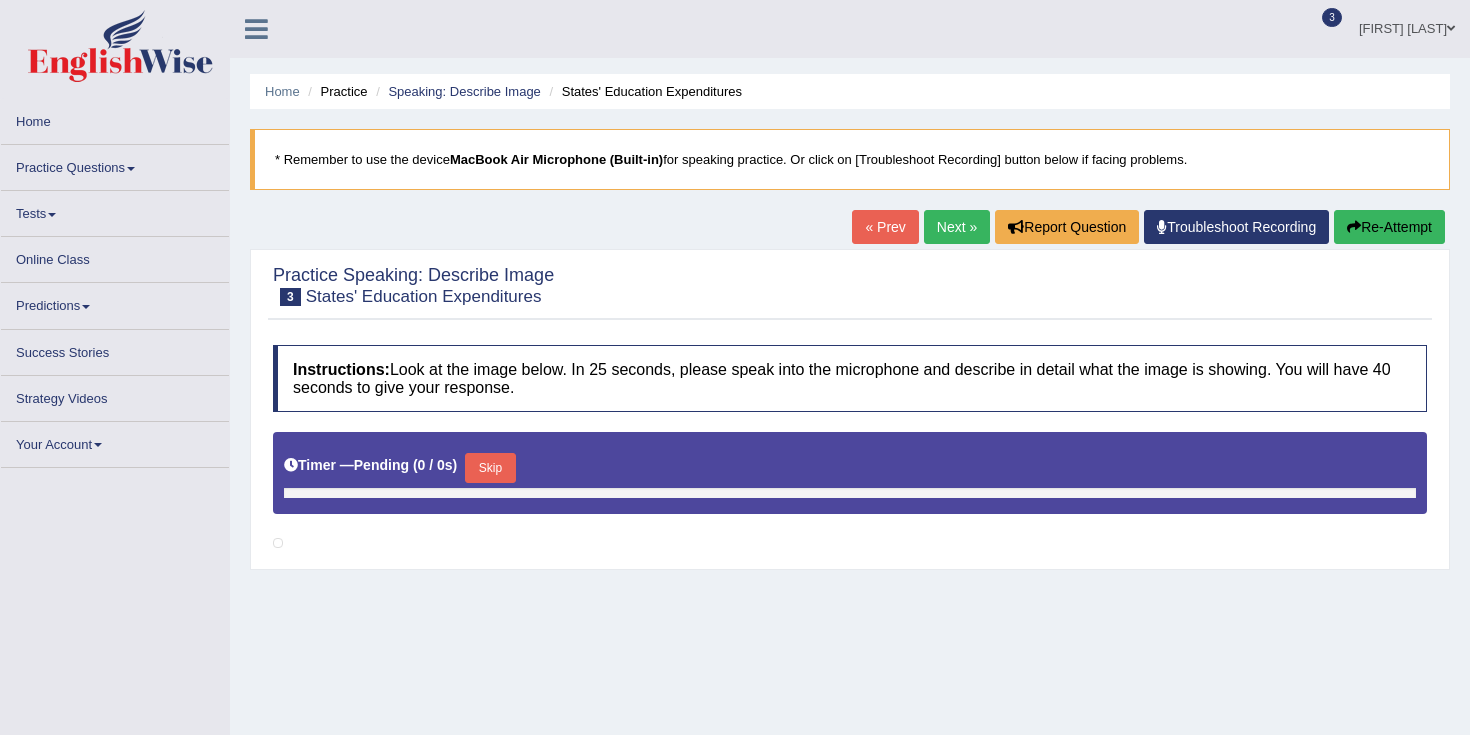 click on "Practice Questions" at bounding box center [115, 164] 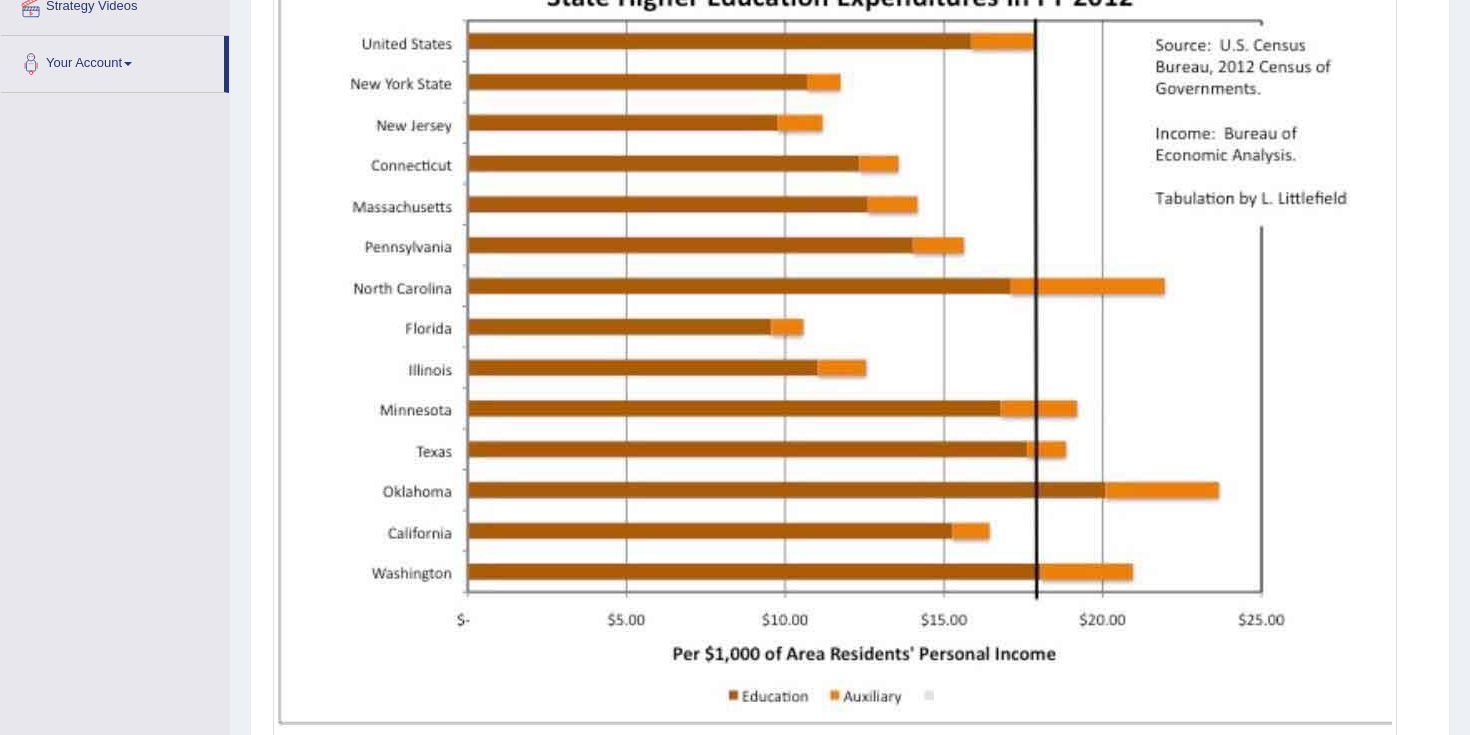 scroll, scrollTop: 597, scrollLeft: 0, axis: vertical 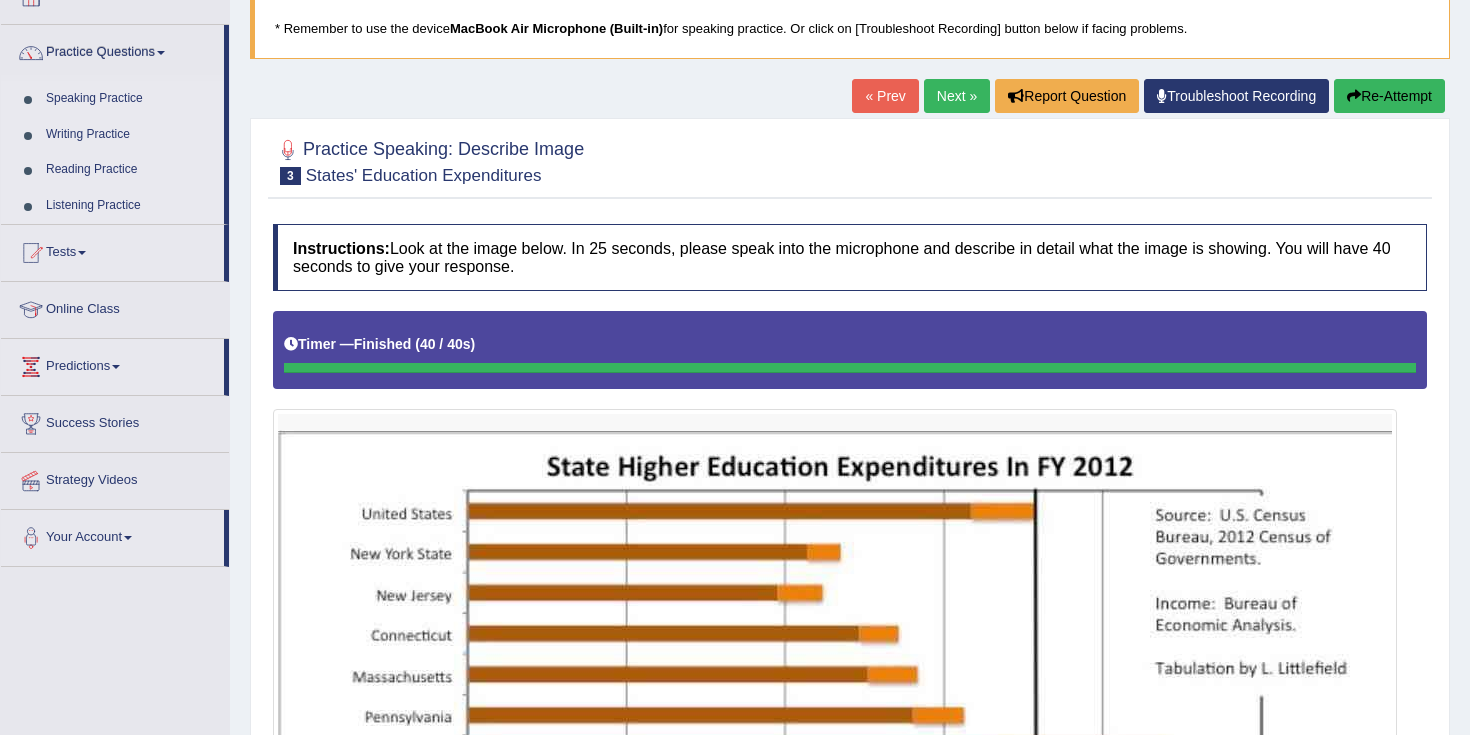 click on "Re-Attempt" at bounding box center [1389, 96] 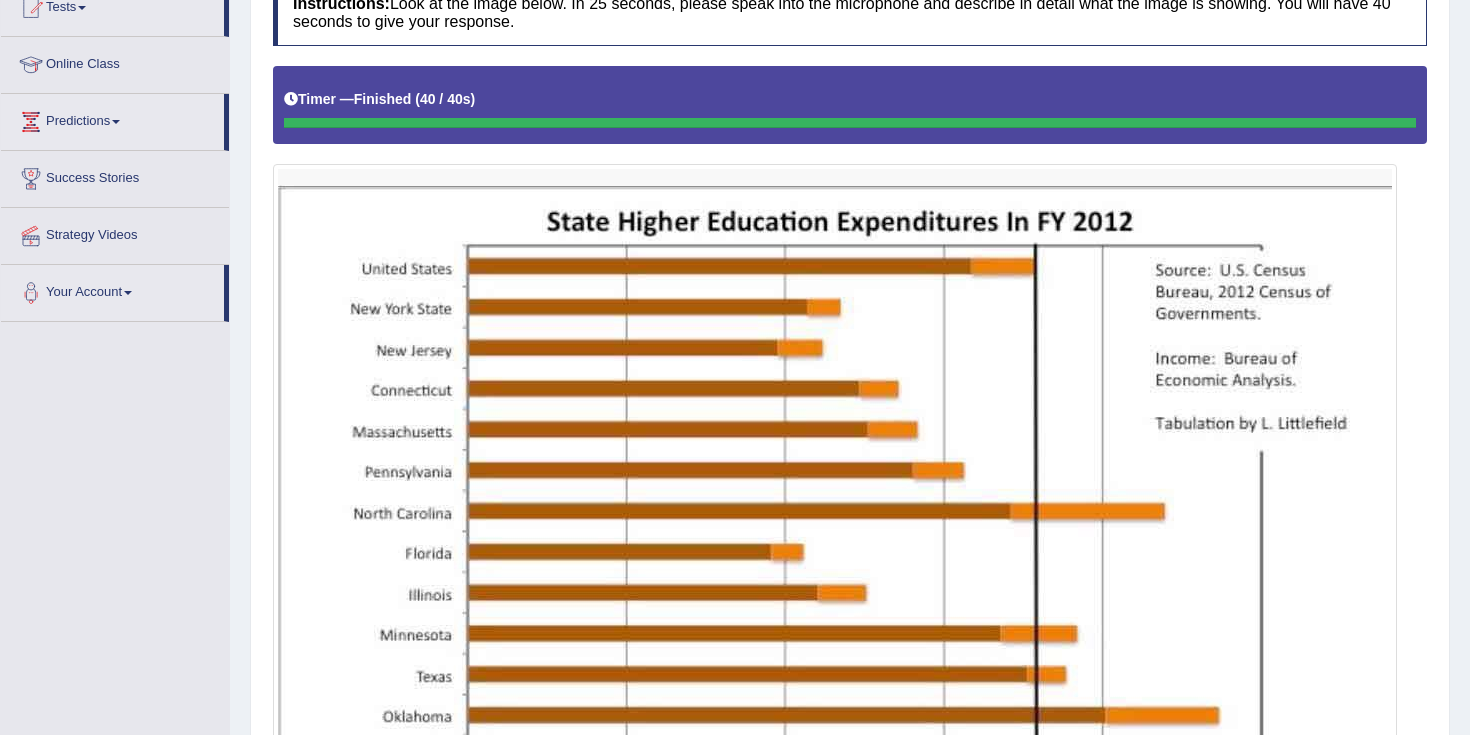 scroll, scrollTop: 378, scrollLeft: 0, axis: vertical 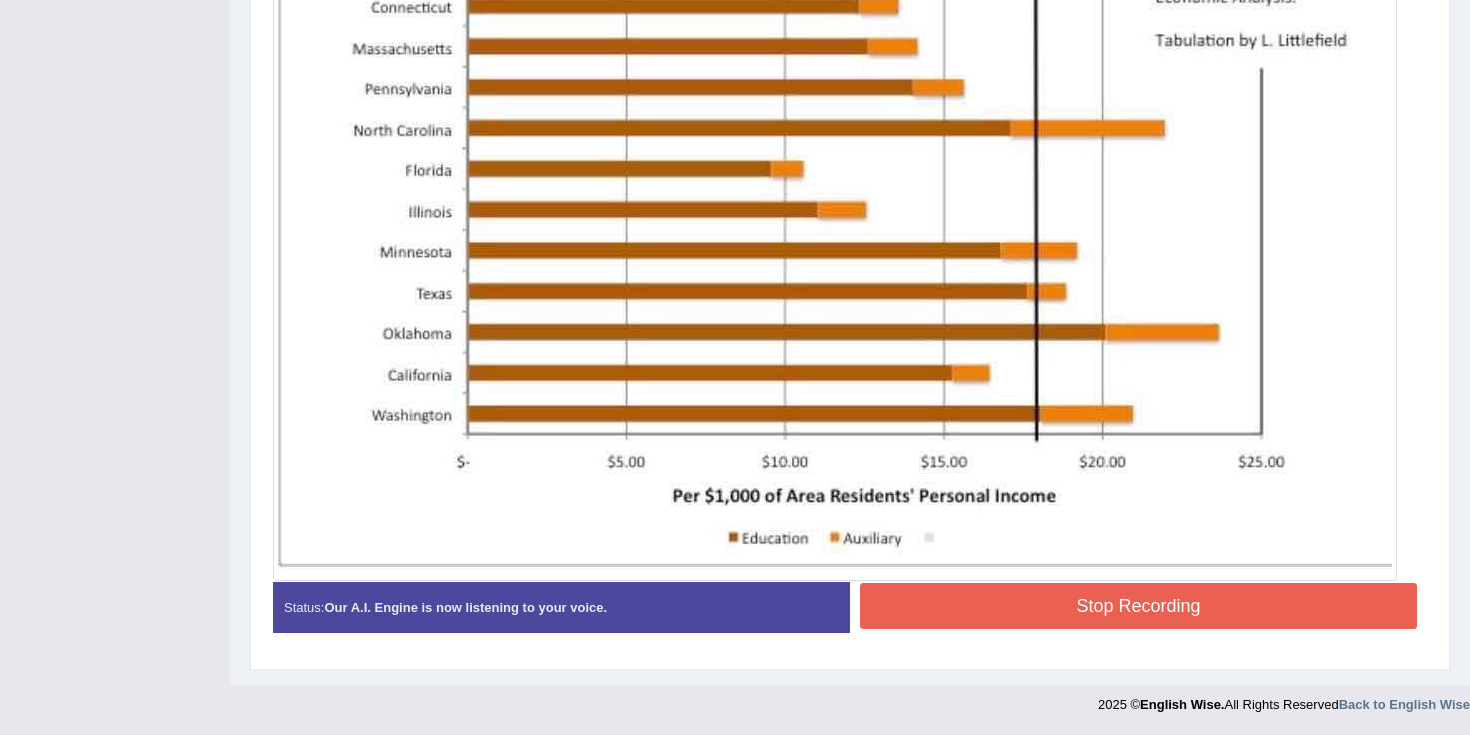 click on "Stop Recording" at bounding box center (1138, 606) 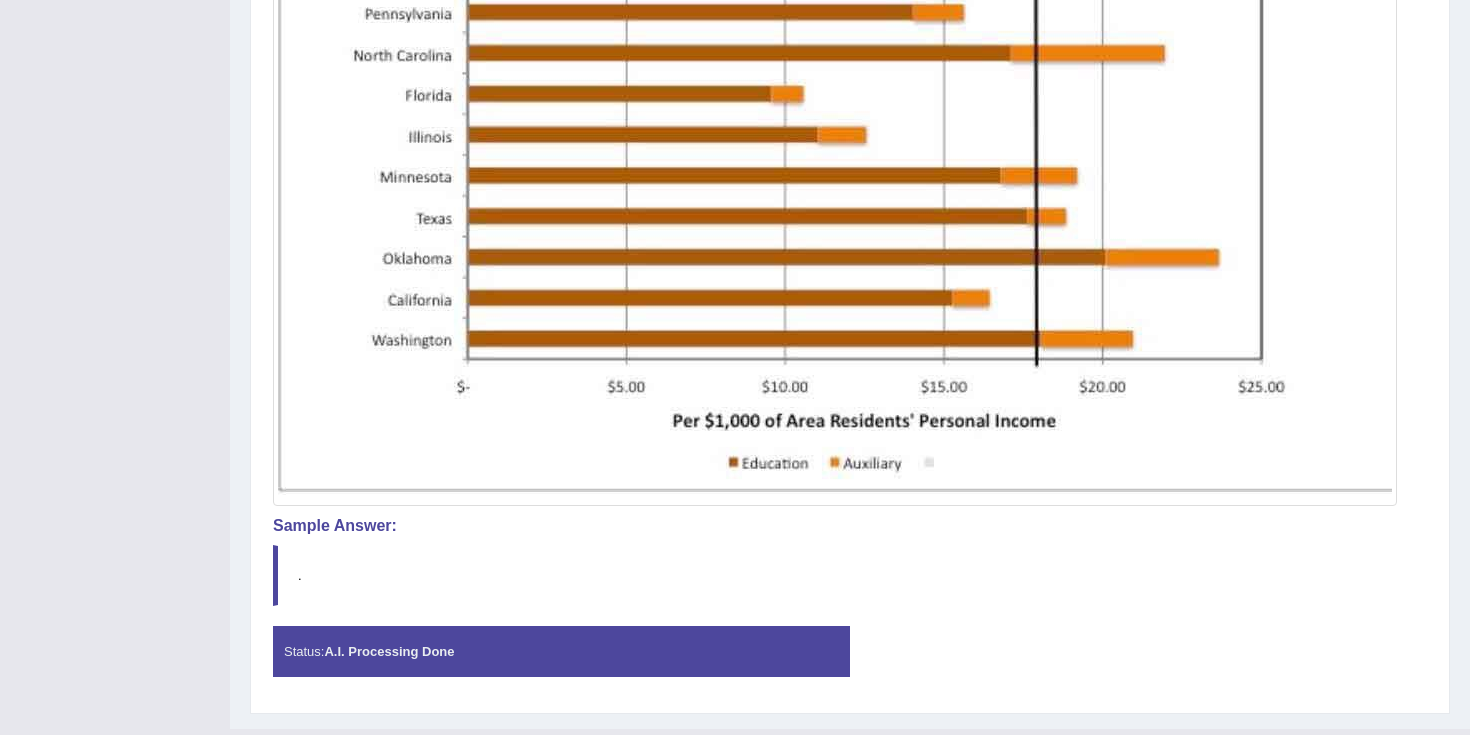 scroll, scrollTop: 850, scrollLeft: 0, axis: vertical 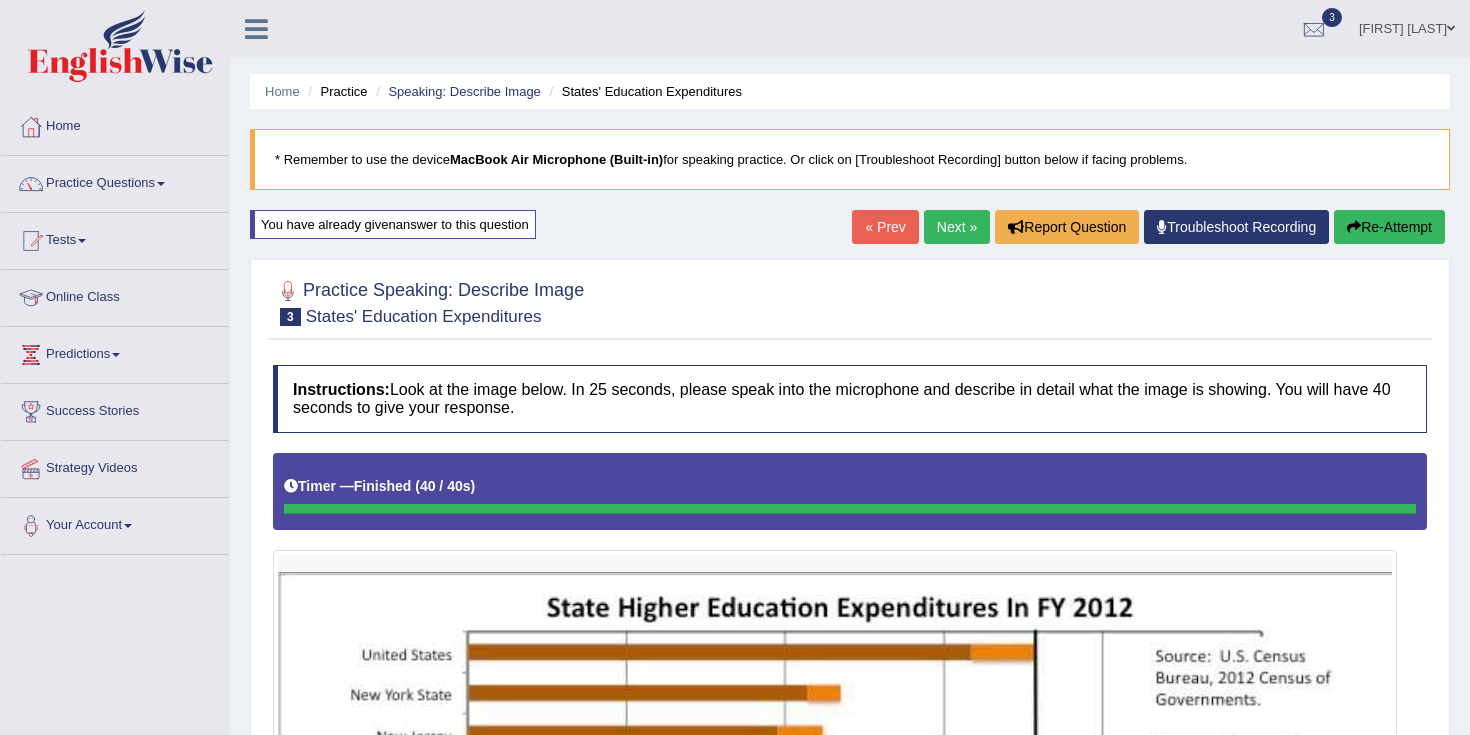 click on "Next »" at bounding box center (957, 227) 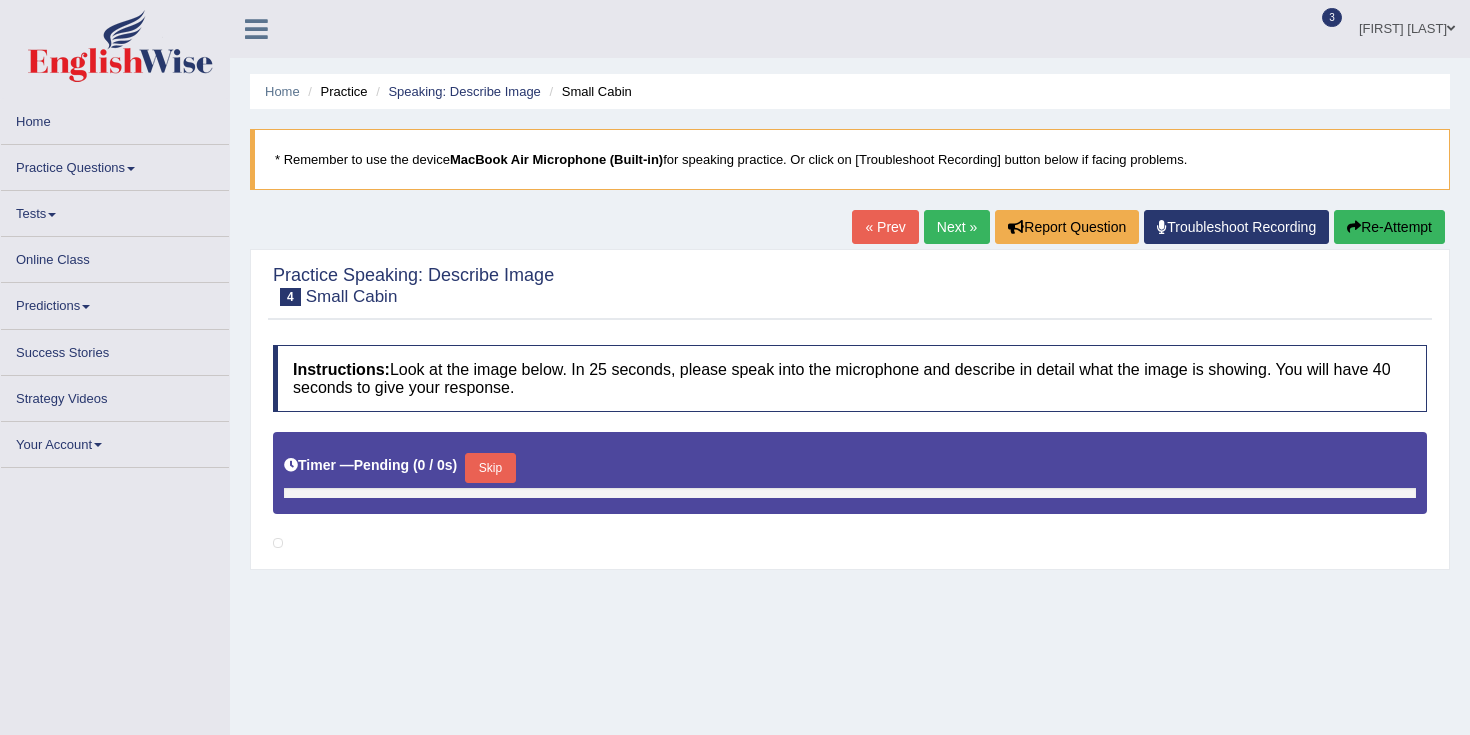 scroll, scrollTop: 0, scrollLeft: 0, axis: both 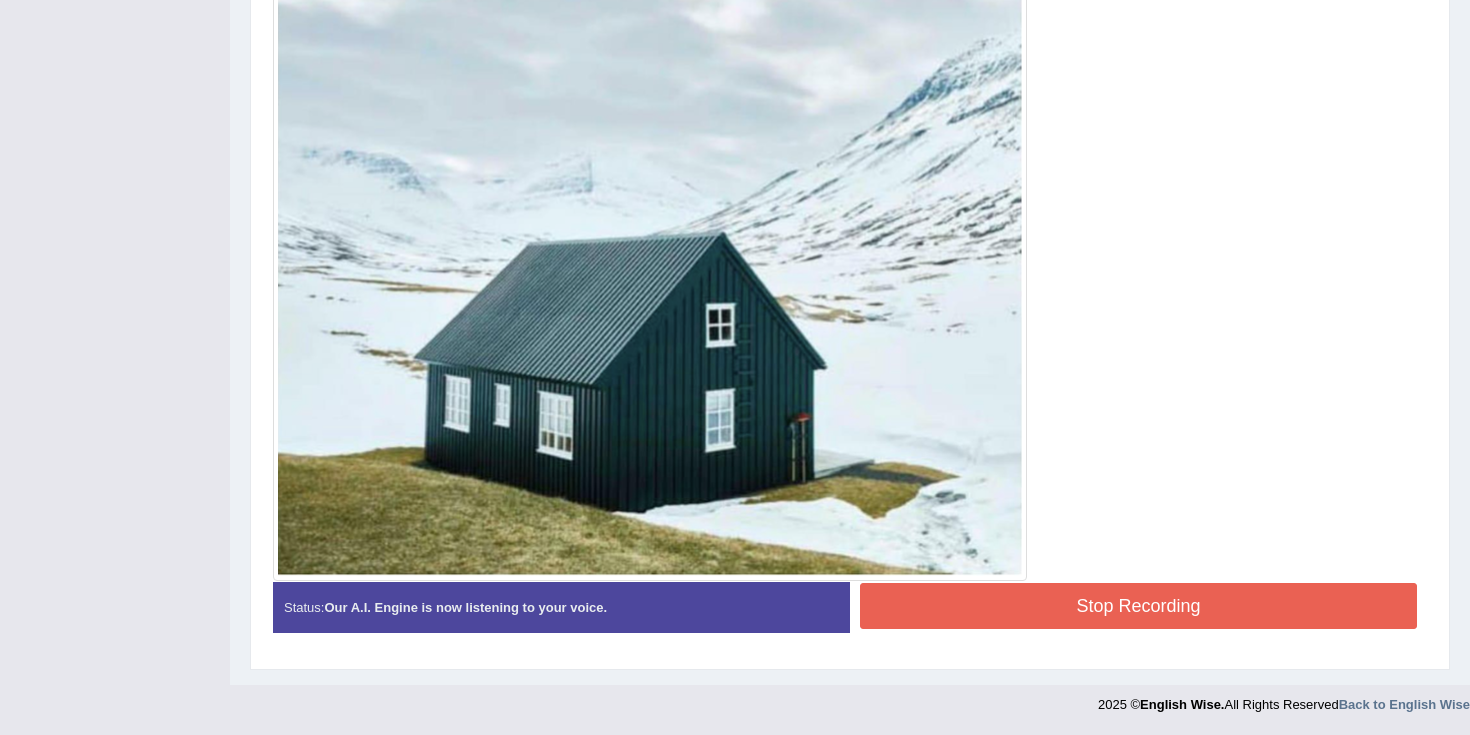 click on "Stop Recording" at bounding box center [1138, 606] 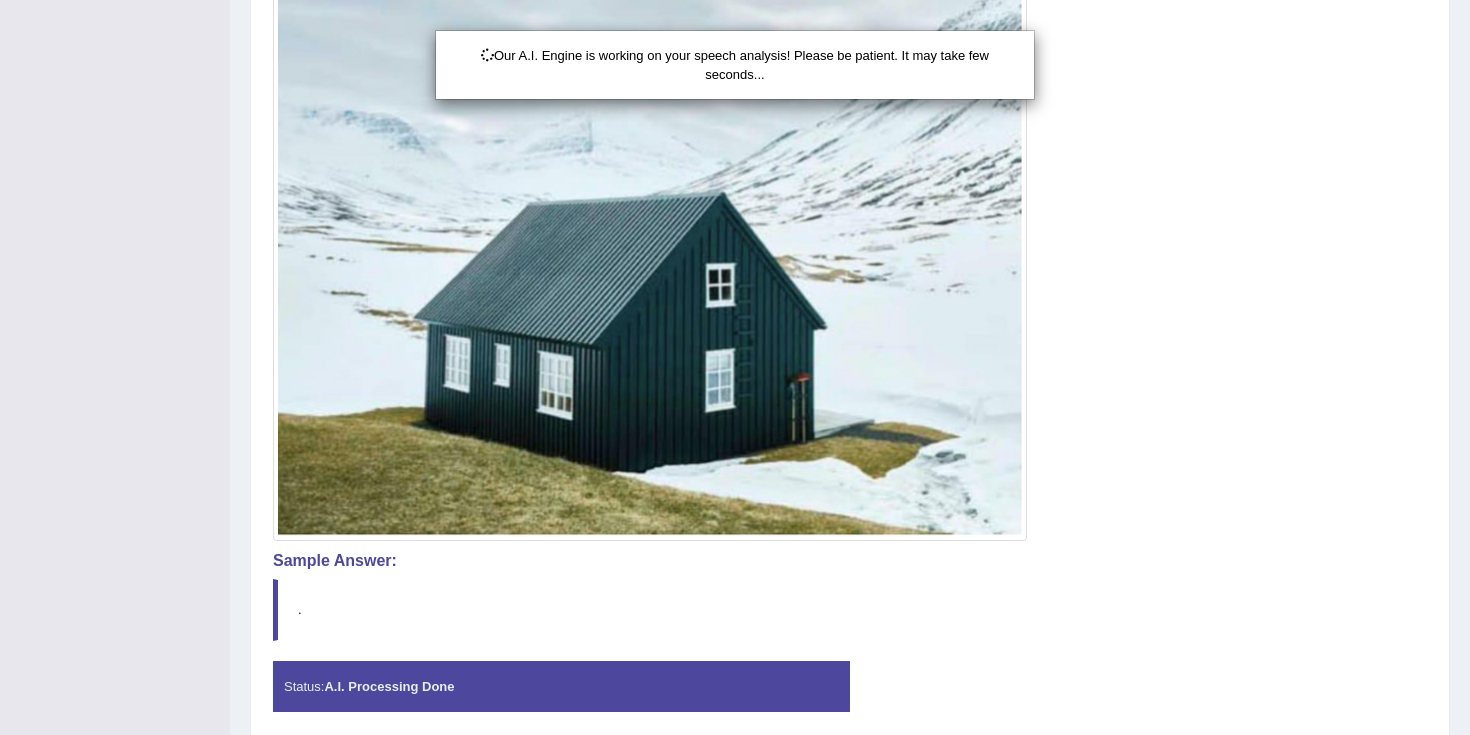 scroll, scrollTop: 711, scrollLeft: 0, axis: vertical 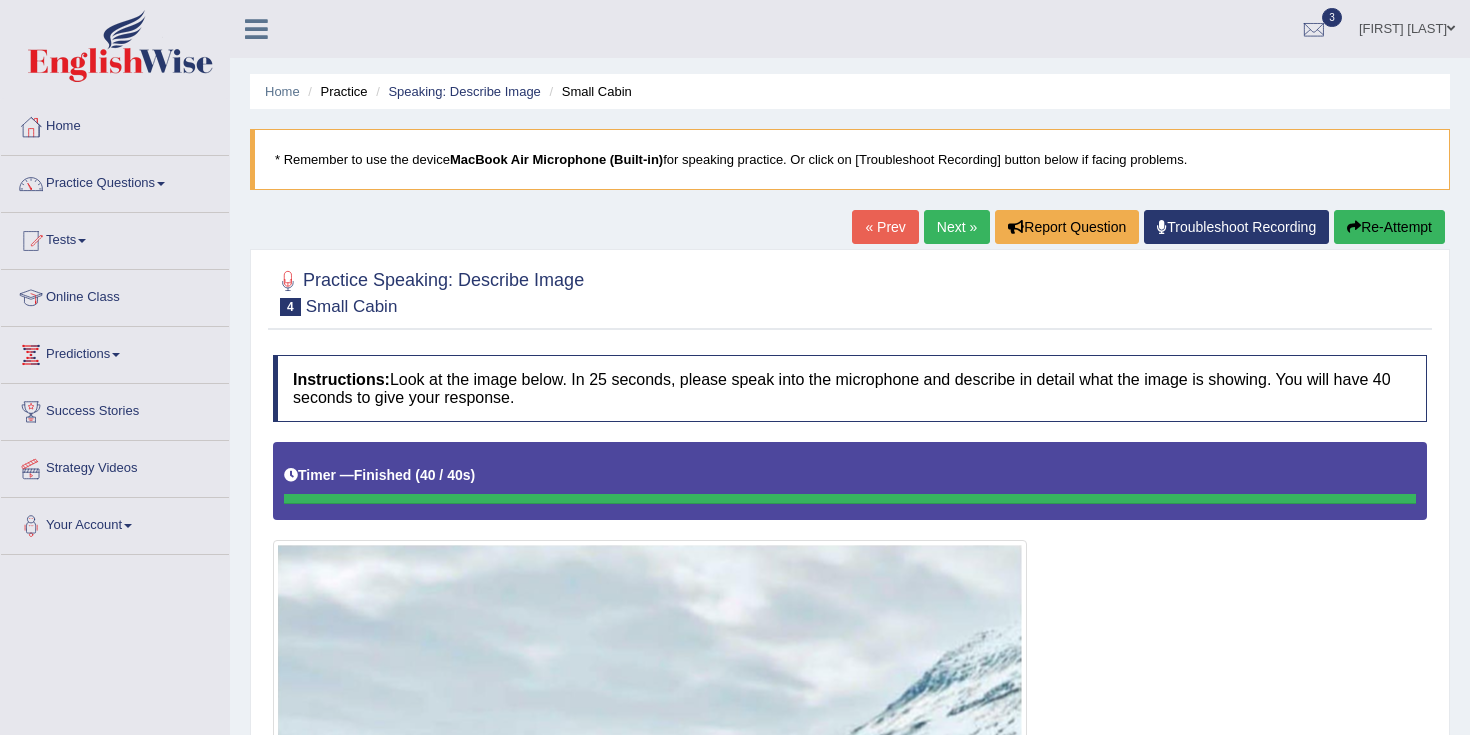 click on "Next »" at bounding box center [957, 227] 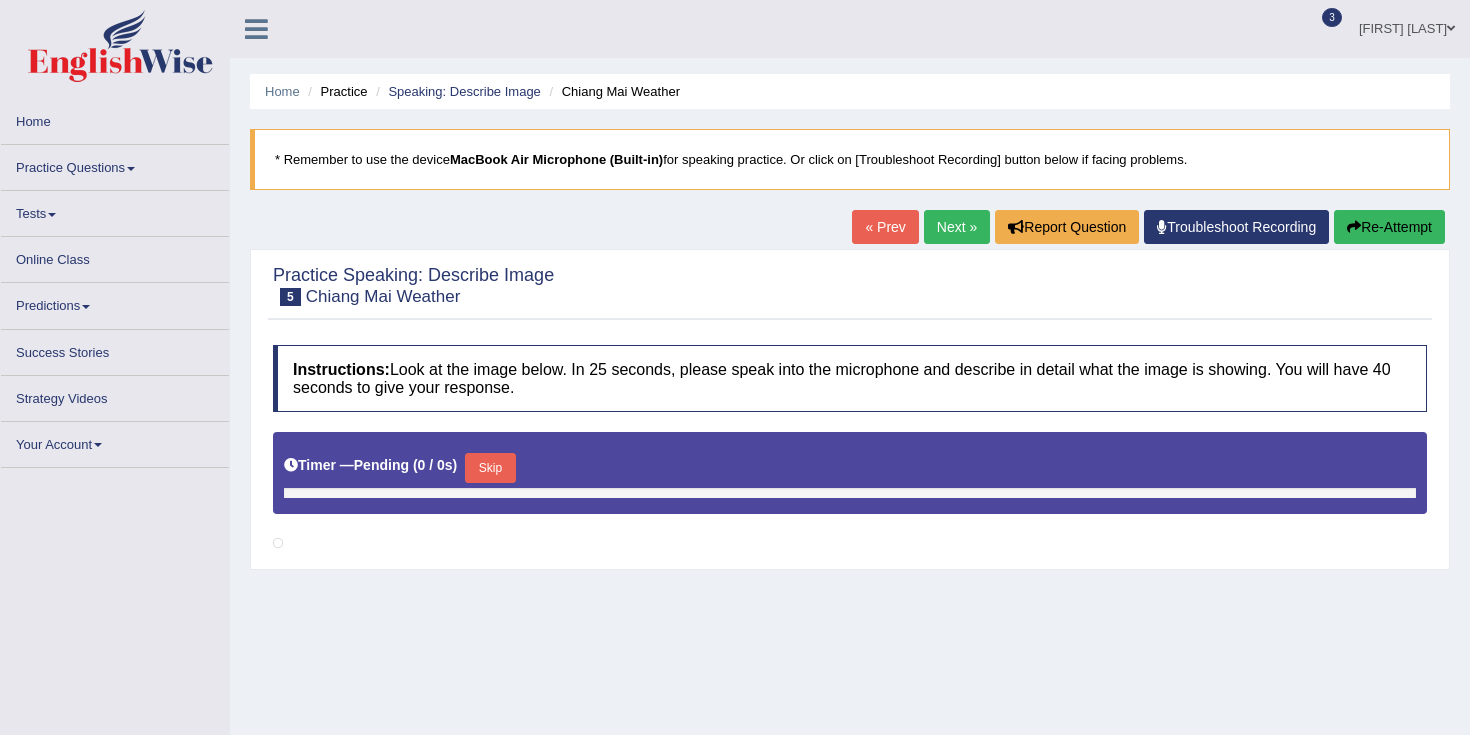 scroll, scrollTop: 0, scrollLeft: 0, axis: both 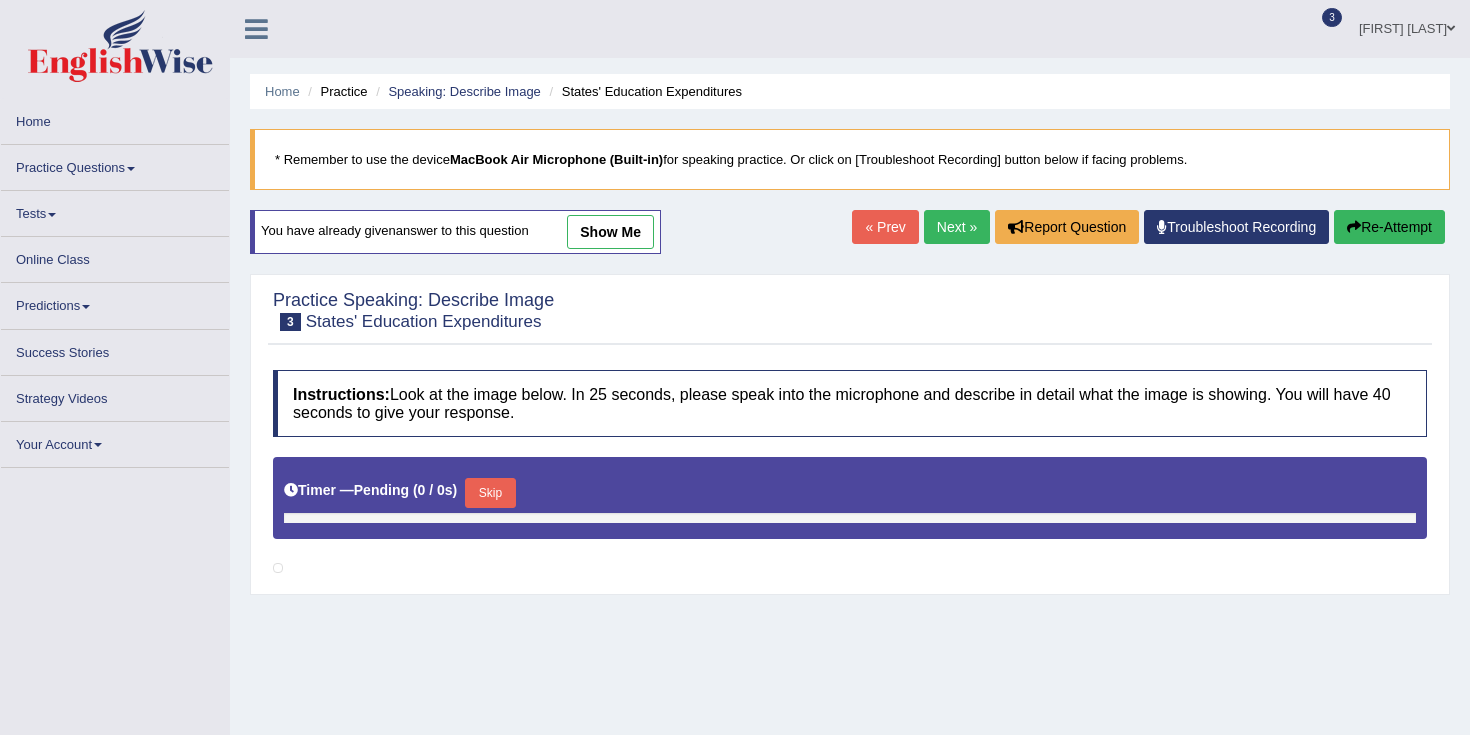 click on "Practice Questions" at bounding box center [115, 164] 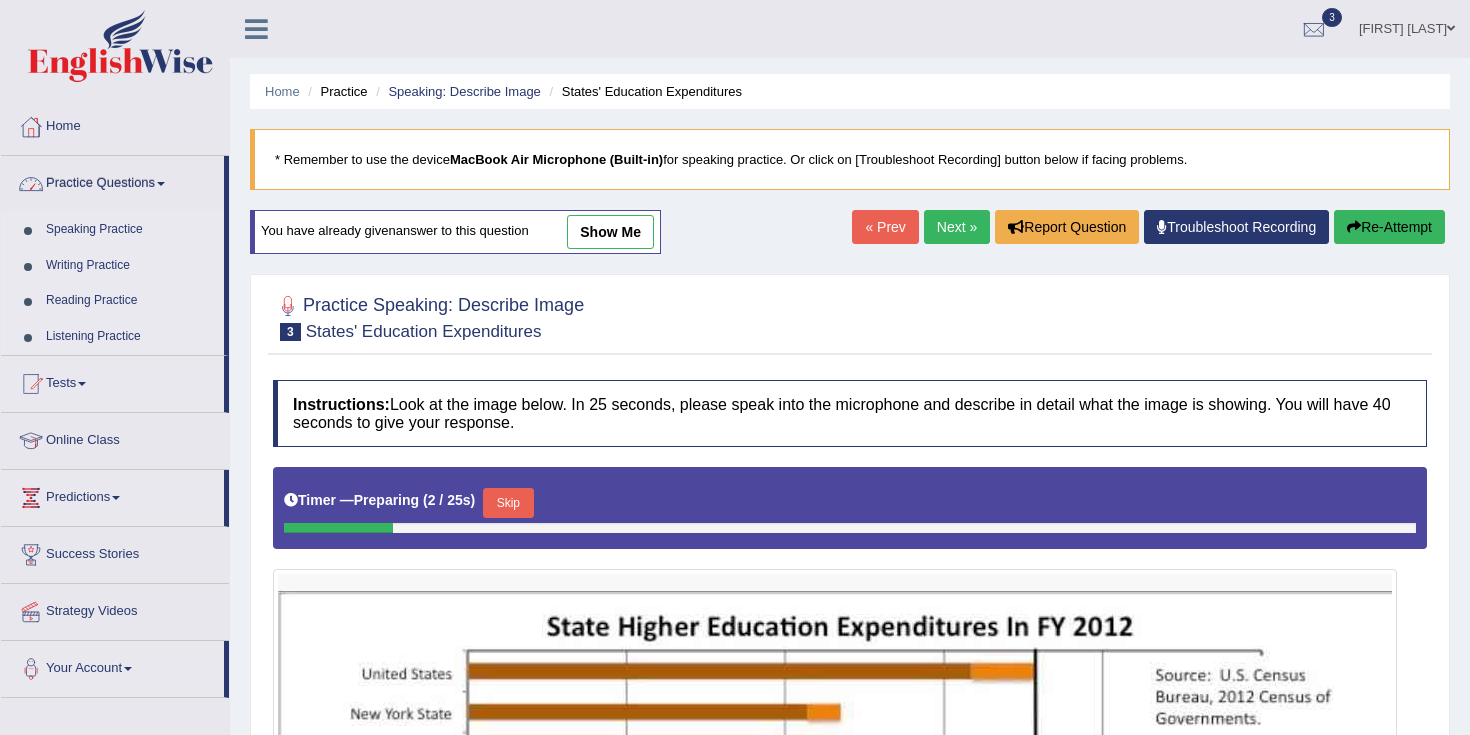 click on "Practice Questions" at bounding box center [112, 181] 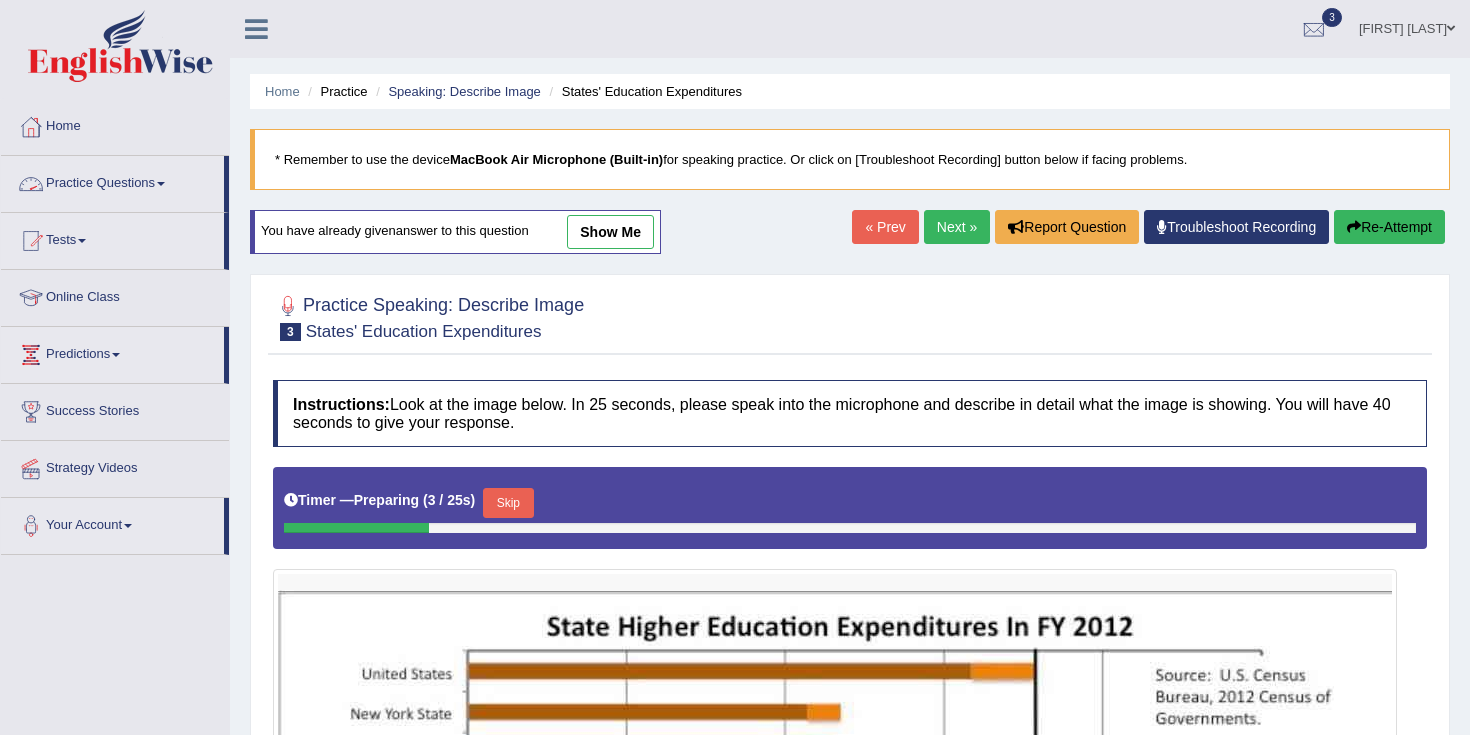 click on "Practice Questions" at bounding box center [112, 181] 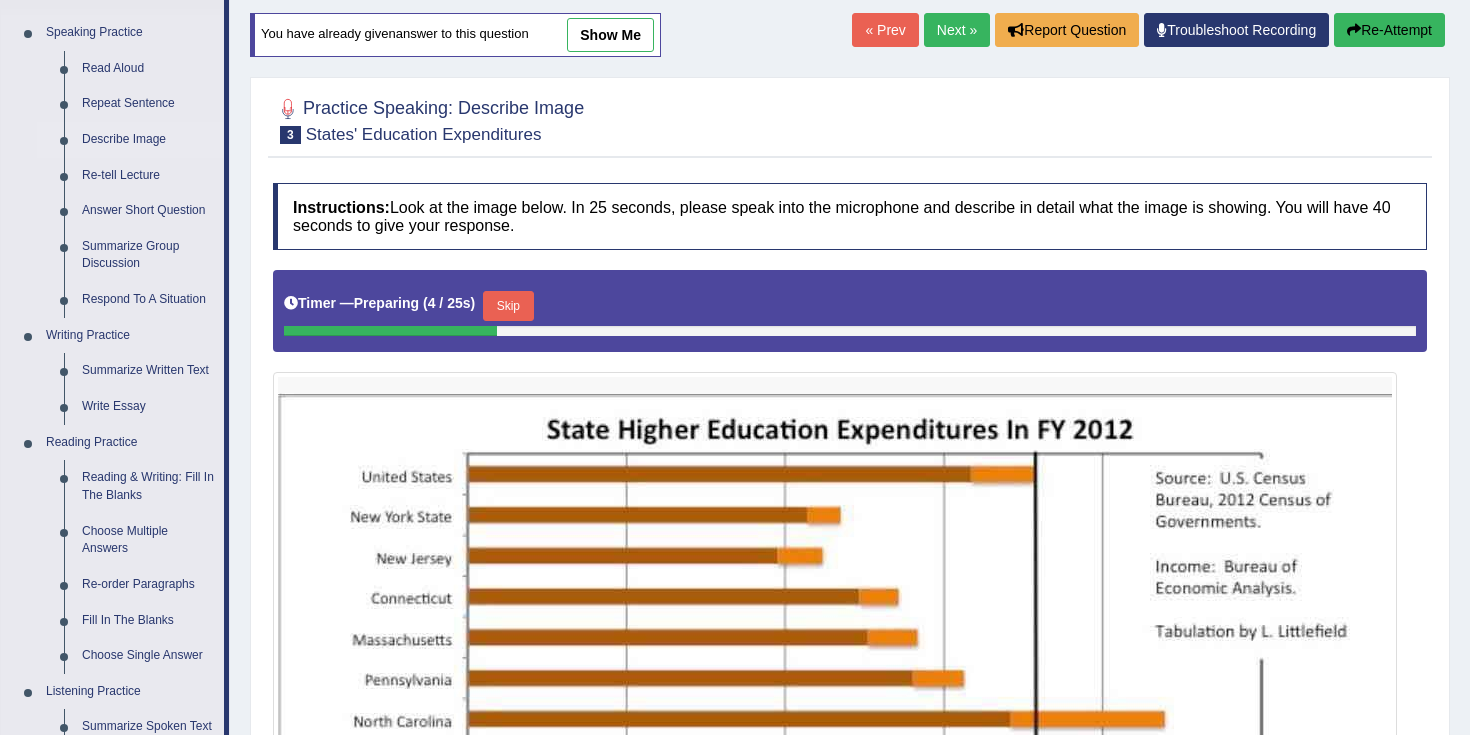 scroll, scrollTop: 205, scrollLeft: 0, axis: vertical 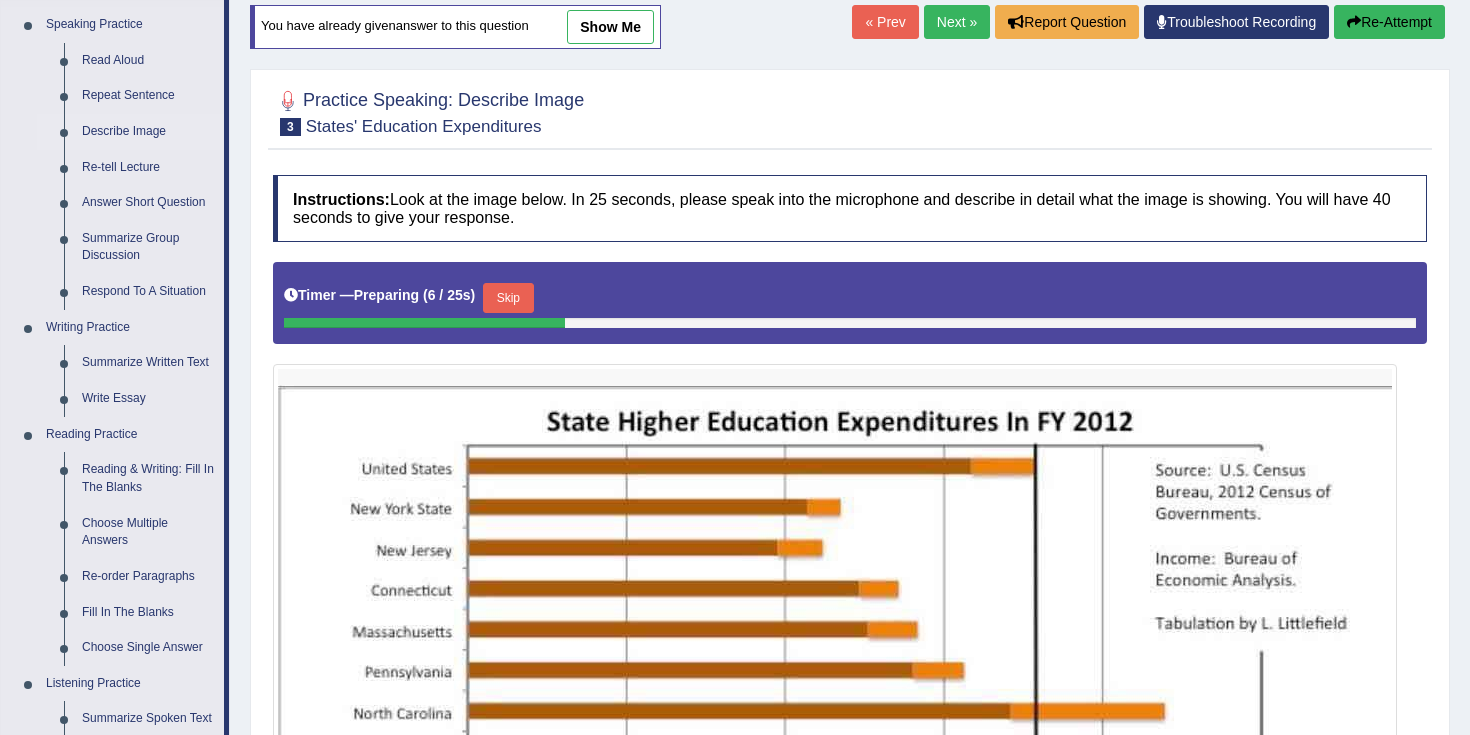click on "Describe Image" at bounding box center [148, 132] 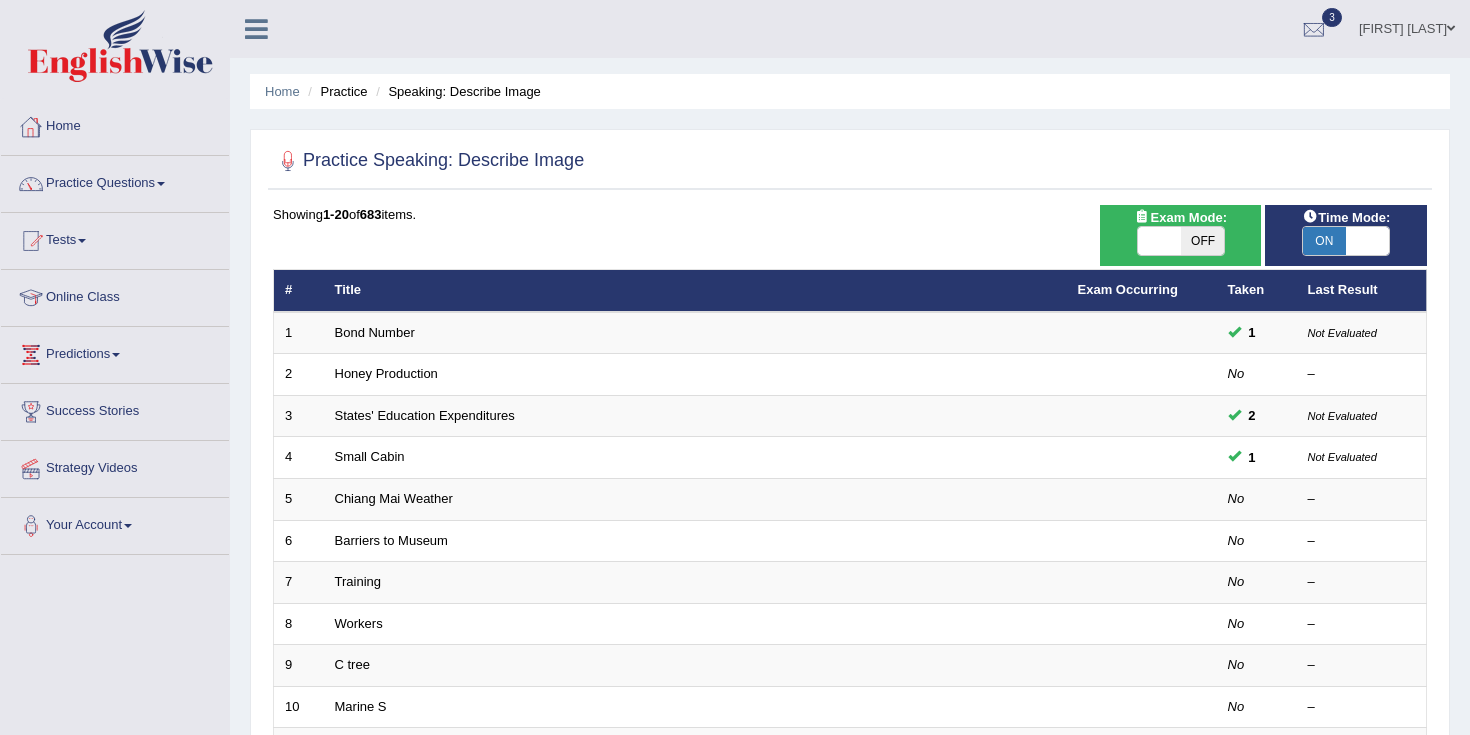 scroll, scrollTop: 0, scrollLeft: 0, axis: both 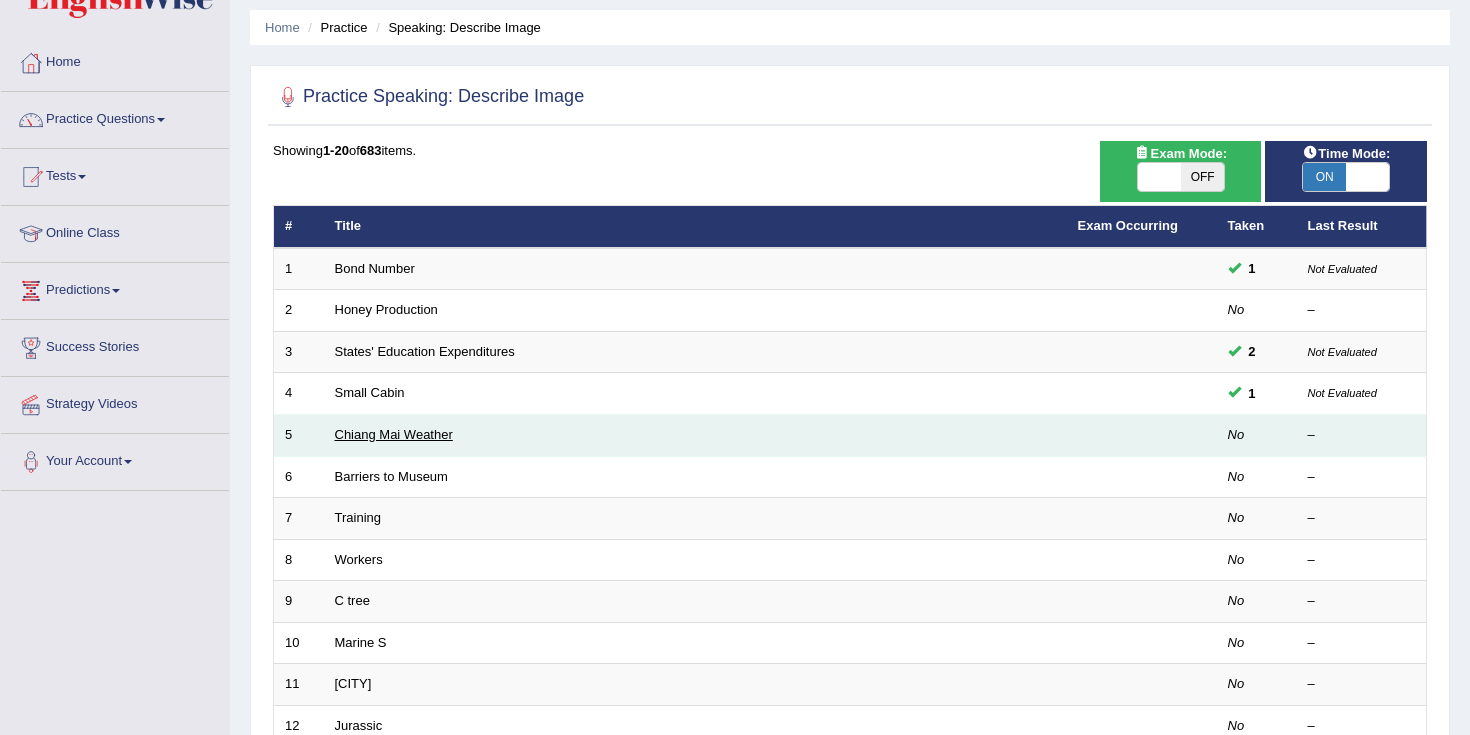 click on "Chiang Mai Weather" at bounding box center [394, 434] 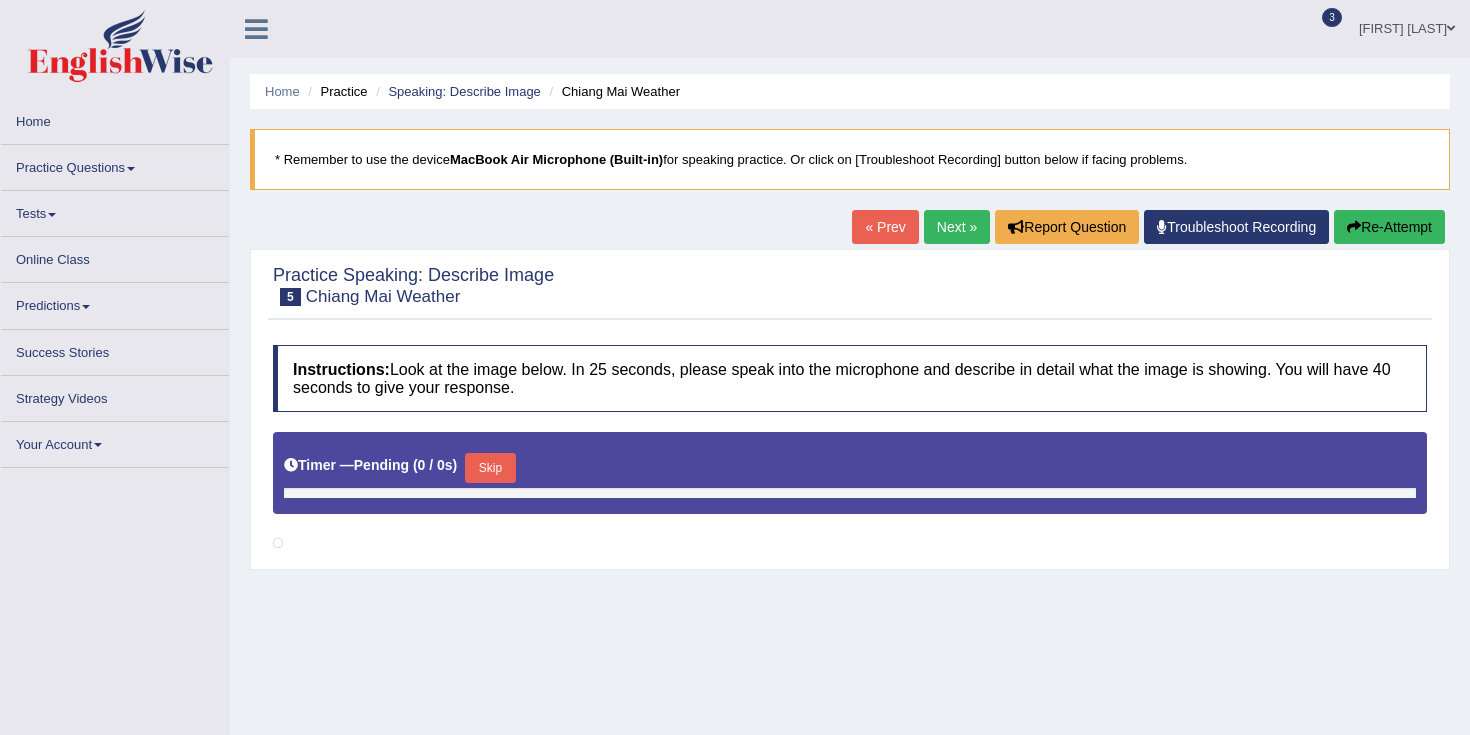 scroll, scrollTop: 0, scrollLeft: 0, axis: both 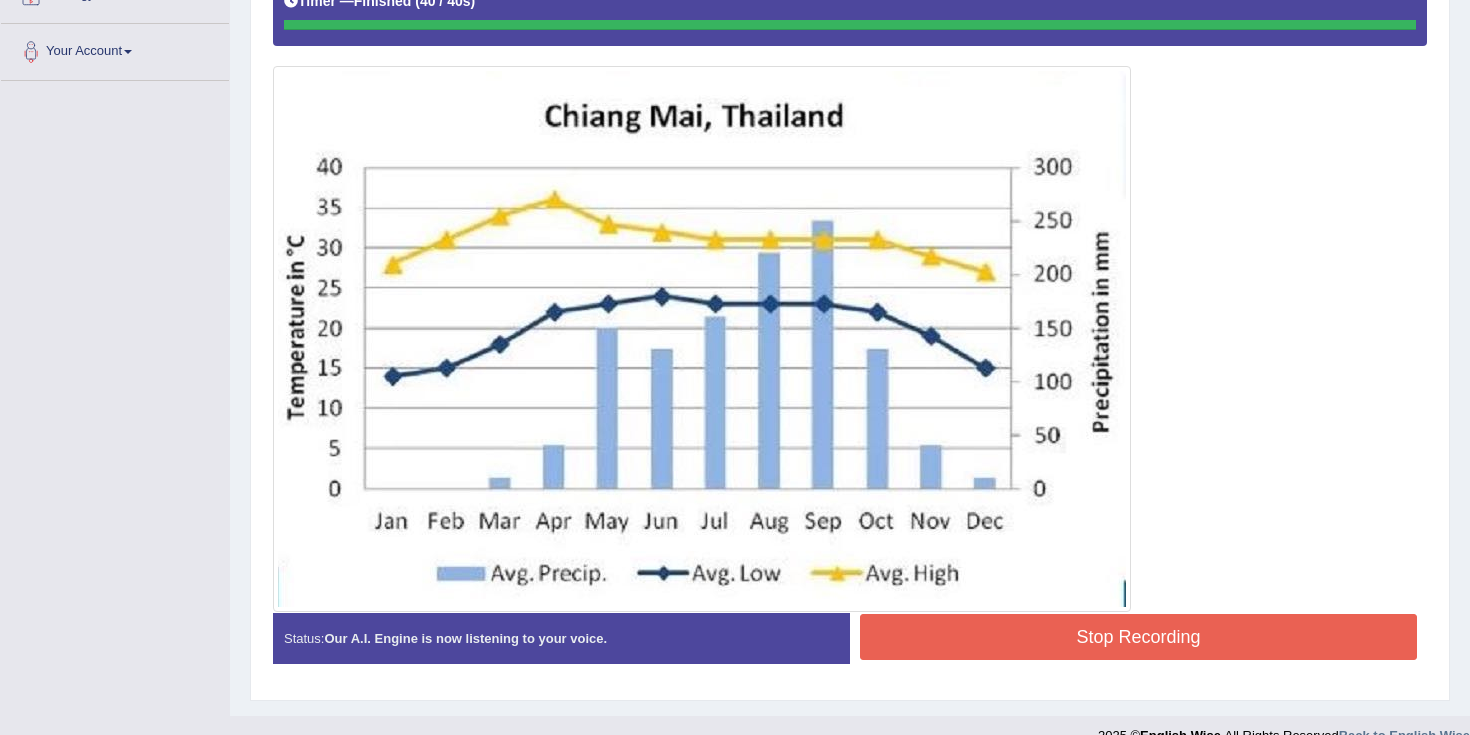 click on "Stop Recording" at bounding box center [1138, 637] 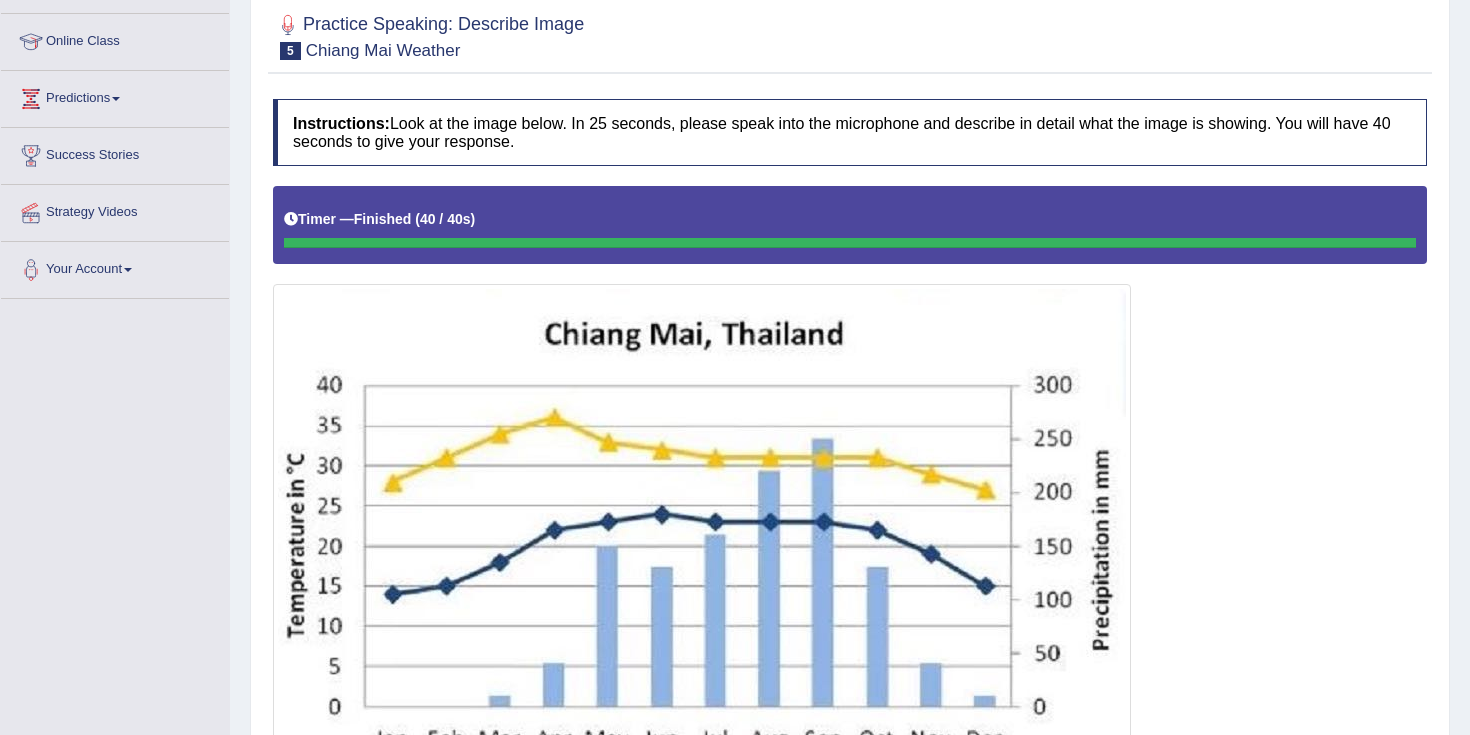scroll, scrollTop: 0, scrollLeft: 0, axis: both 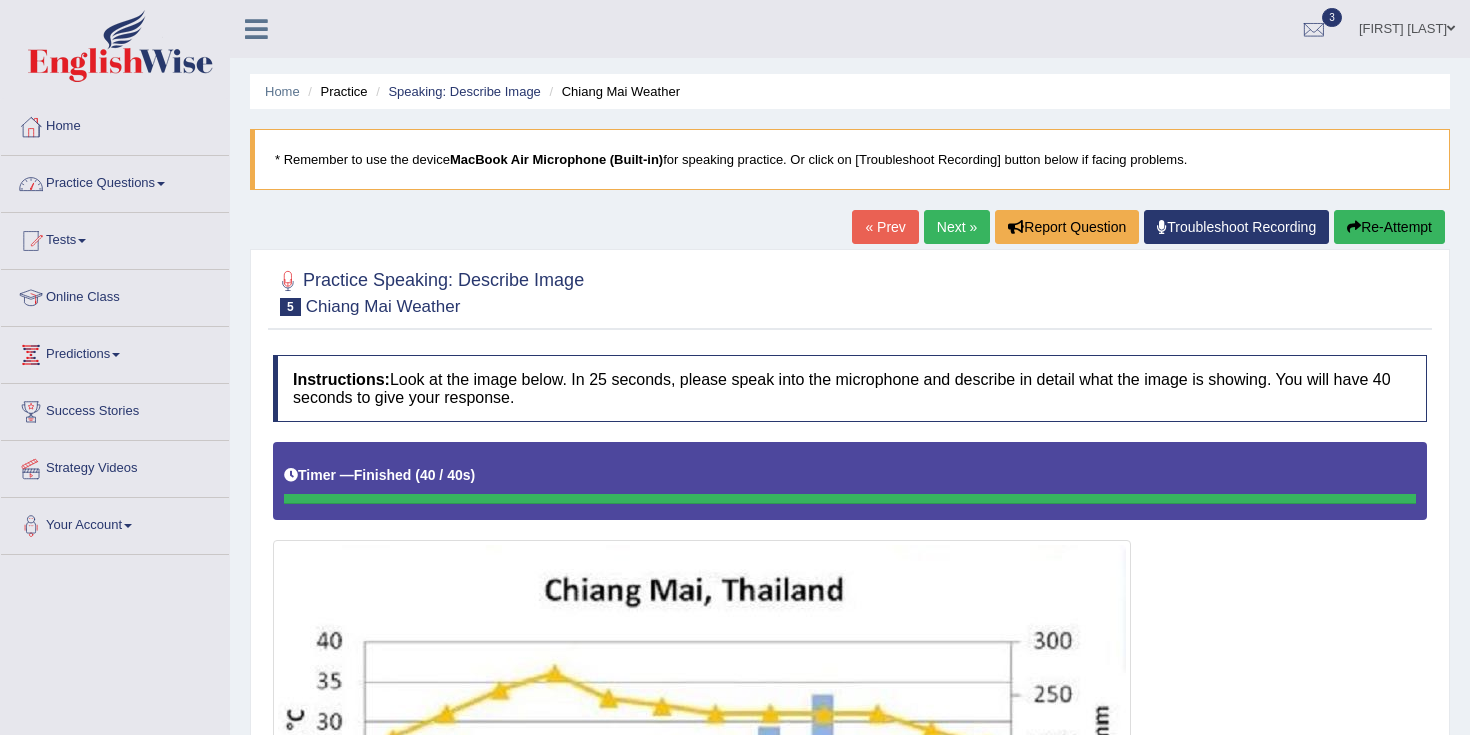 click on "Practice Questions" at bounding box center [115, 181] 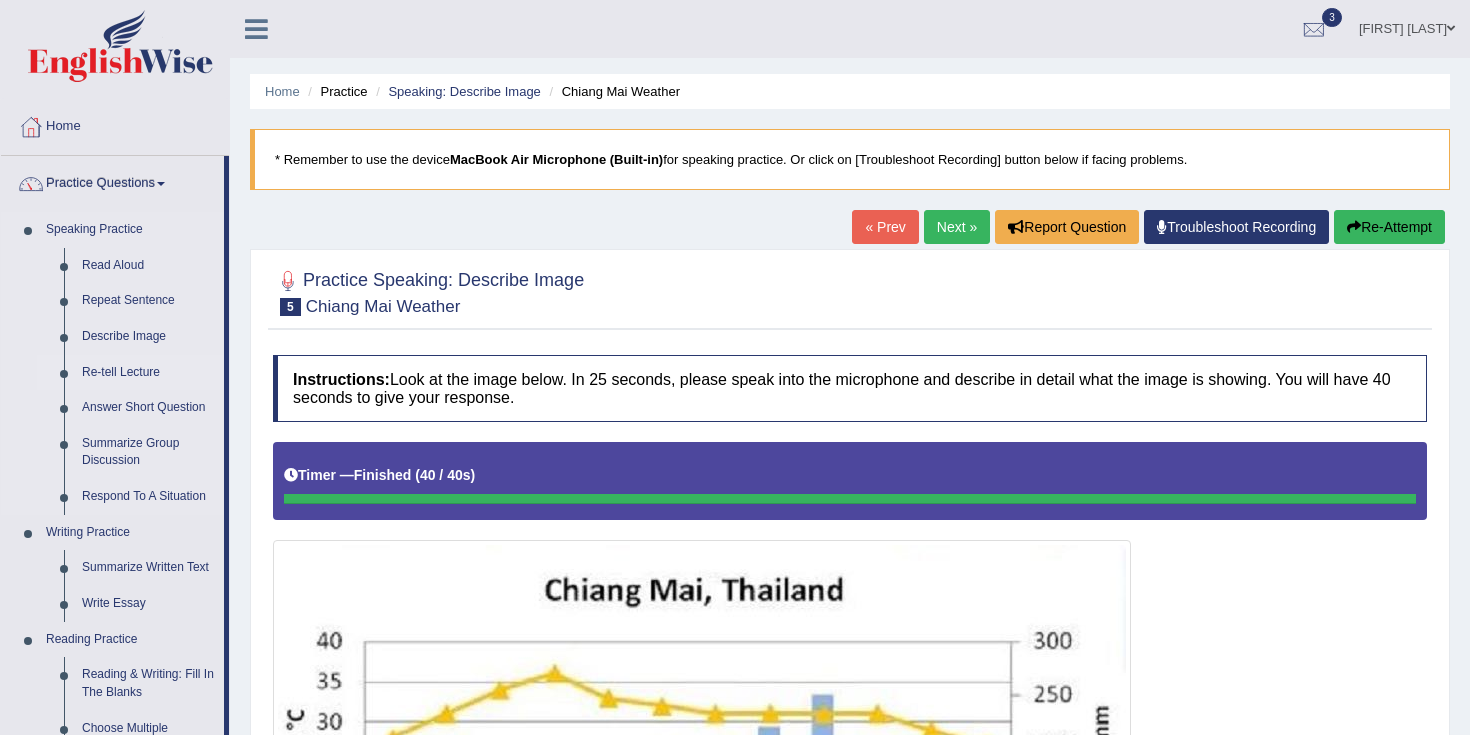 click on "Re-tell Lecture" at bounding box center [148, 373] 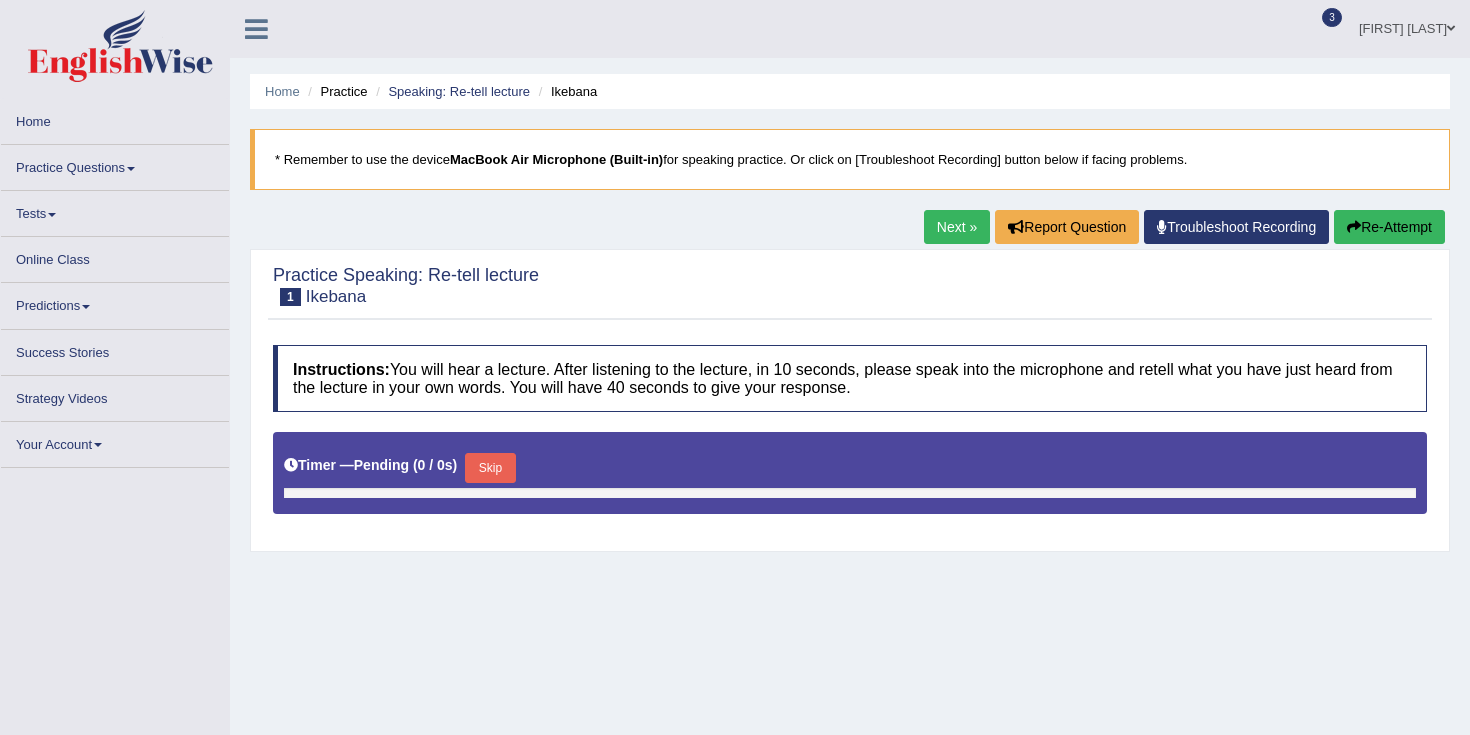 scroll, scrollTop: 0, scrollLeft: 0, axis: both 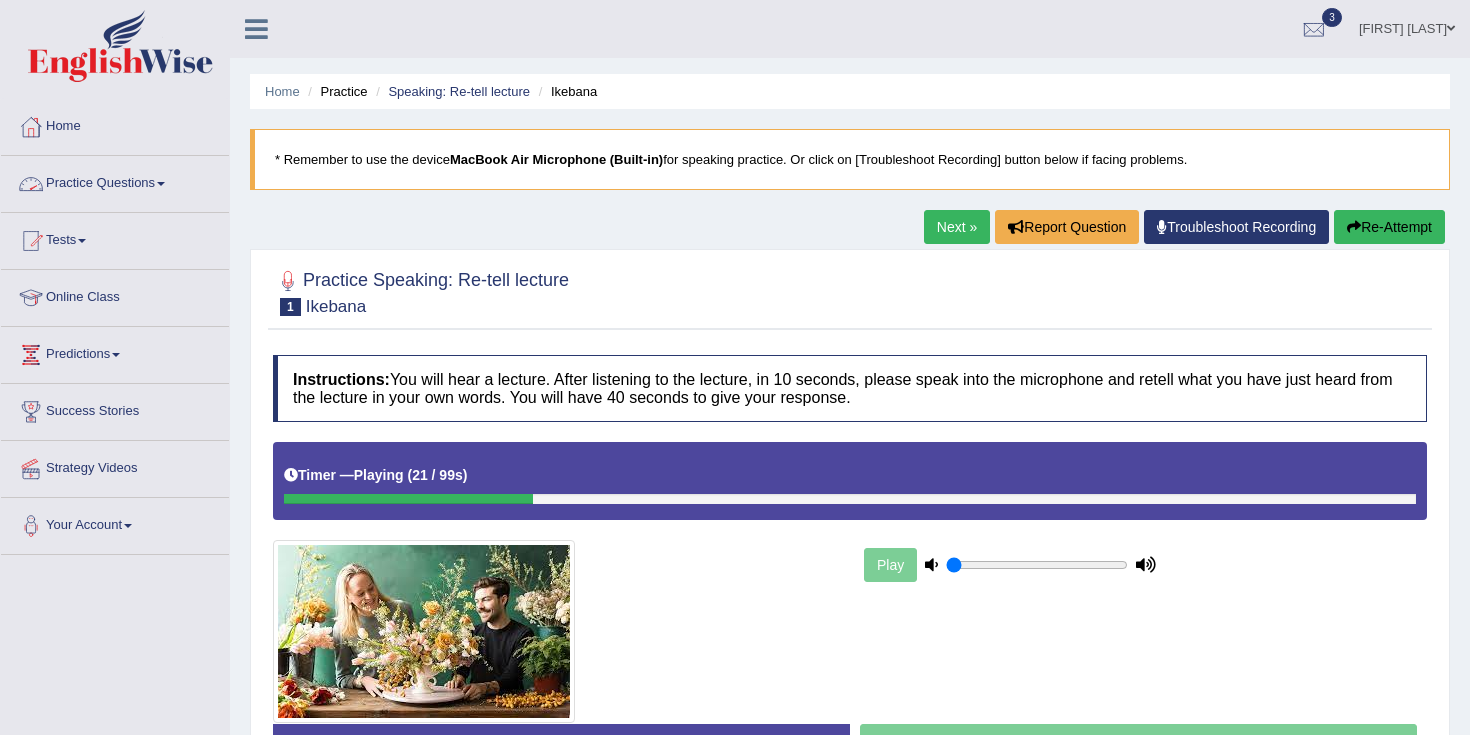 click on "Practice Questions" at bounding box center (115, 181) 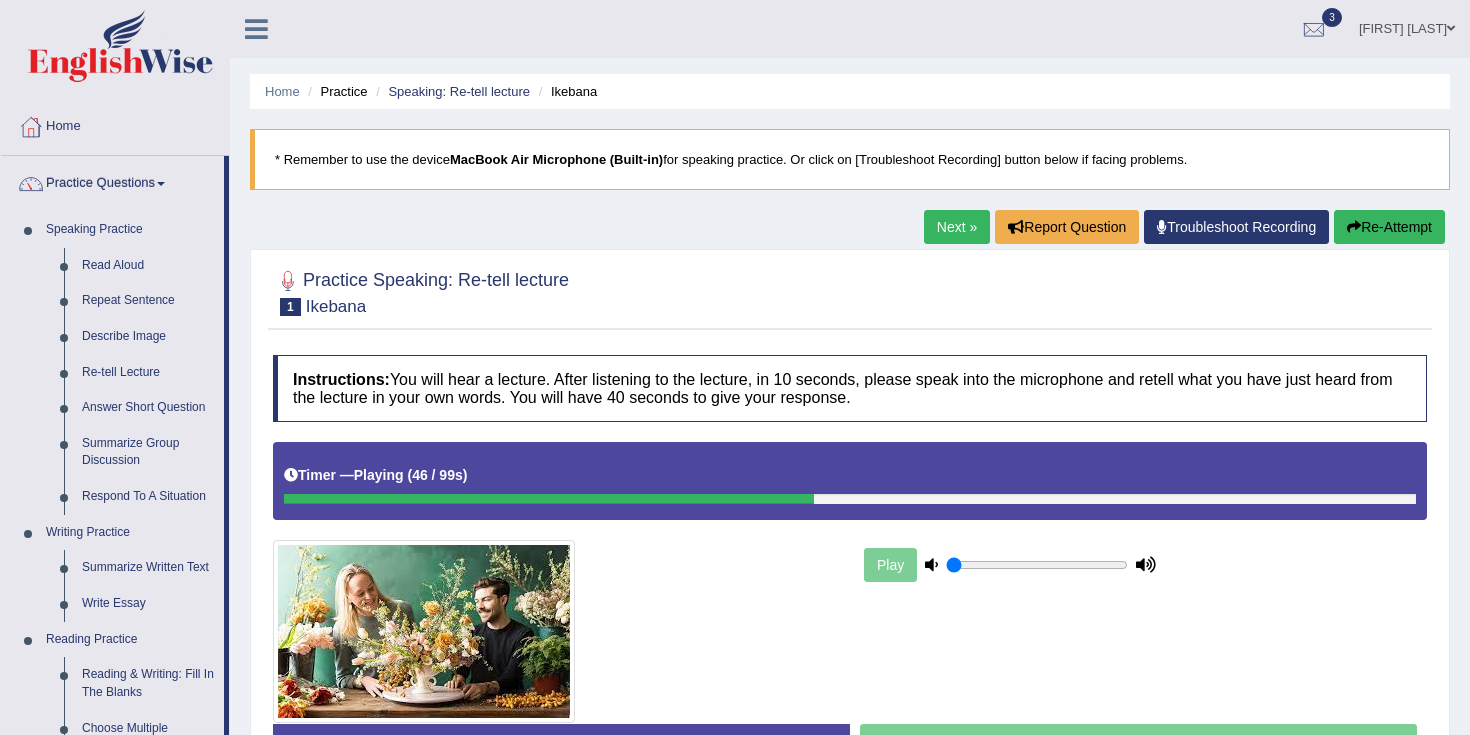 click at bounding box center (931, 564) 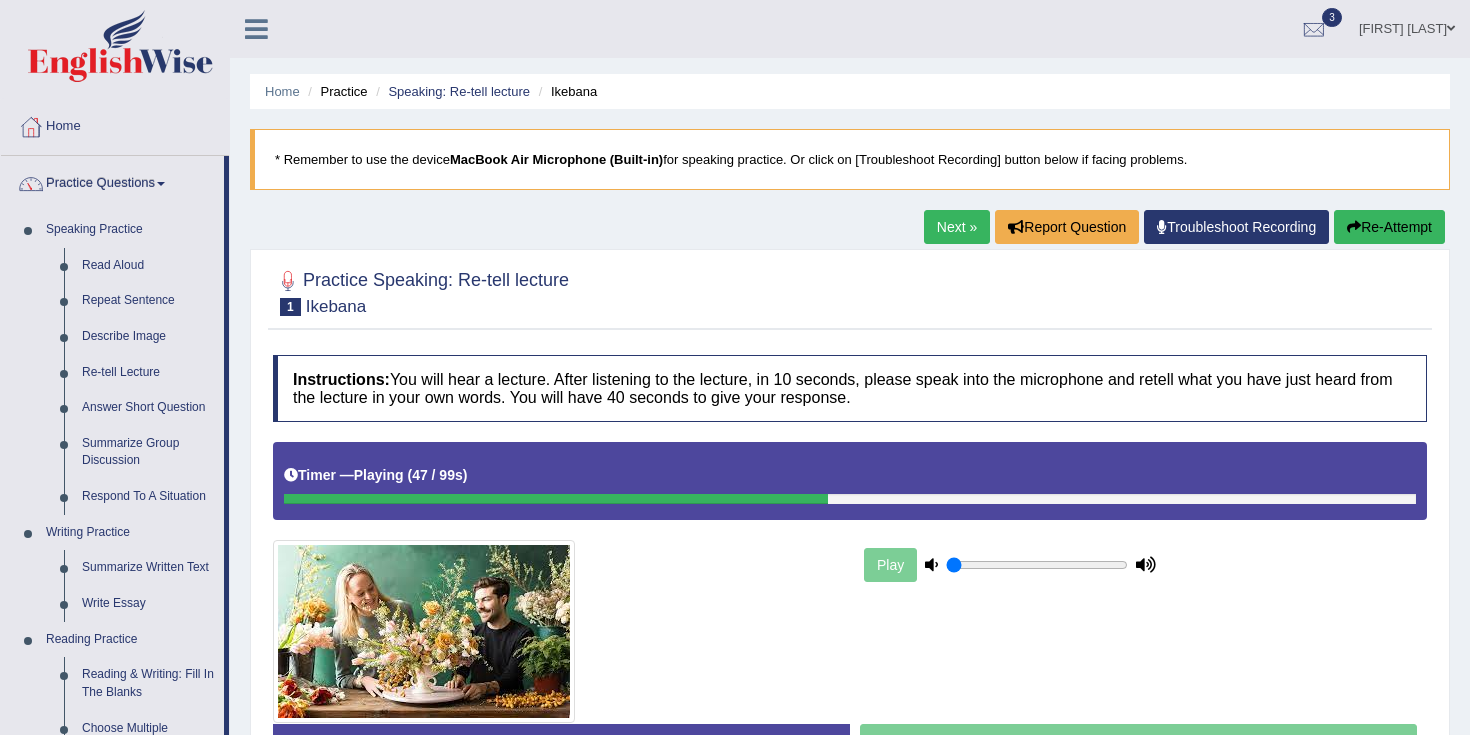 drag, startPoint x: 997, startPoint y: 568, endPoint x: 924, endPoint y: 565, distance: 73.061615 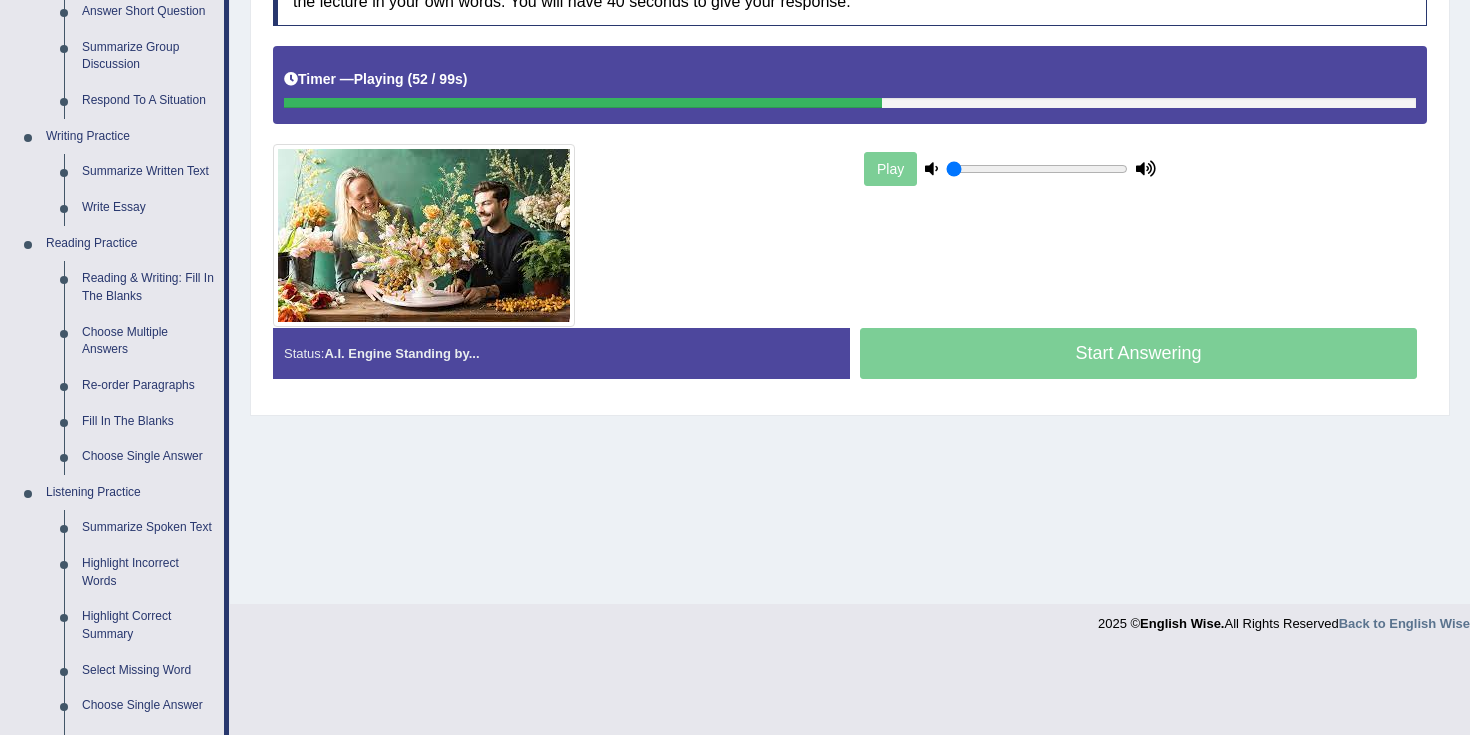 scroll, scrollTop: 395, scrollLeft: 0, axis: vertical 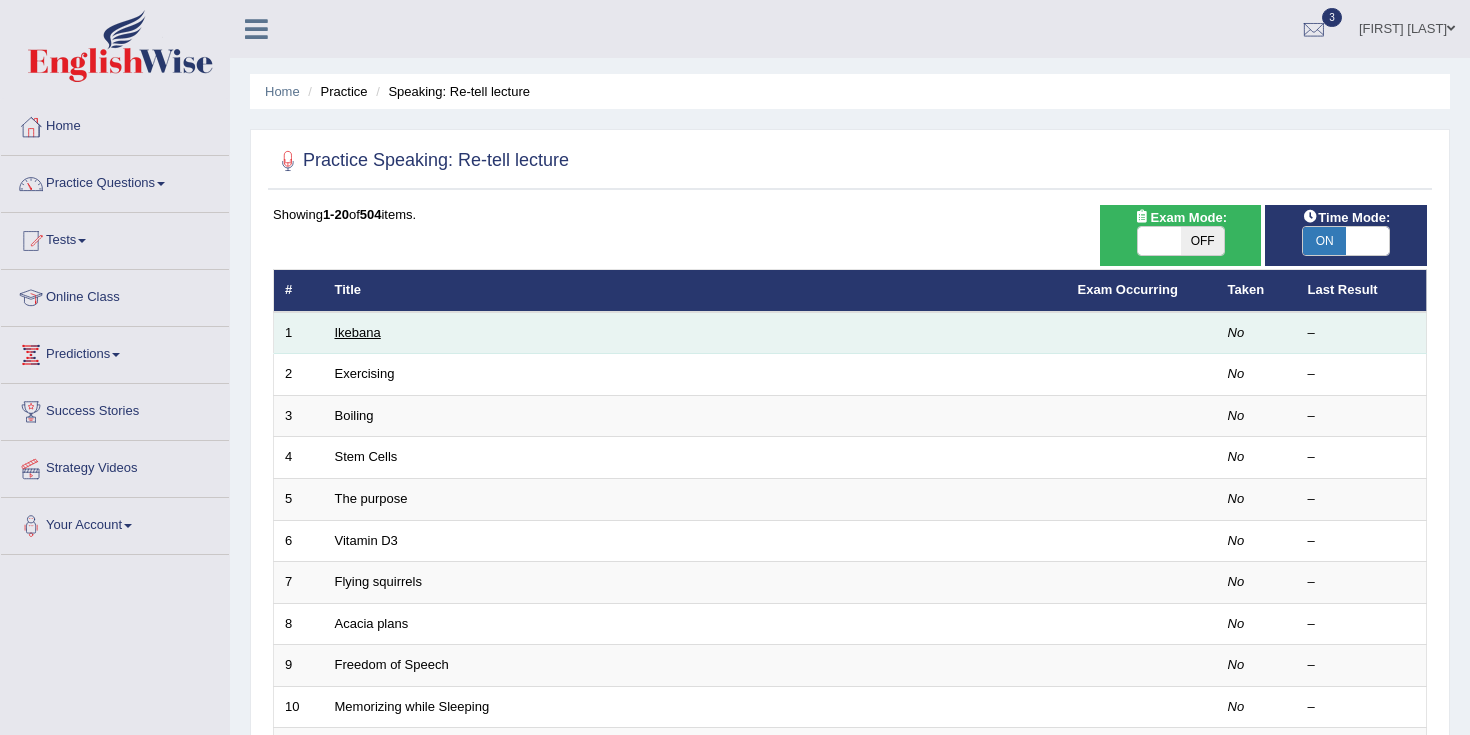 click on "Ikebana" at bounding box center [358, 332] 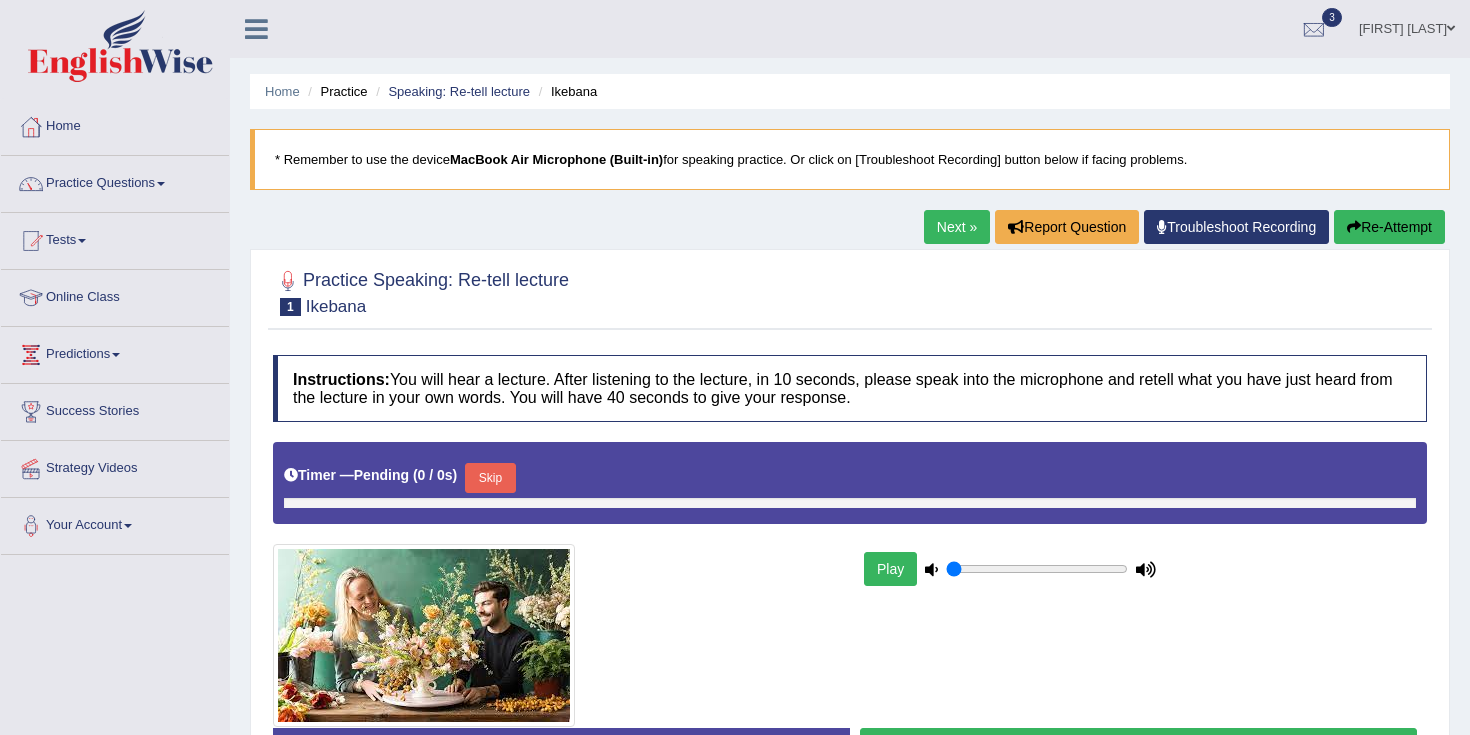 type on "0.05" 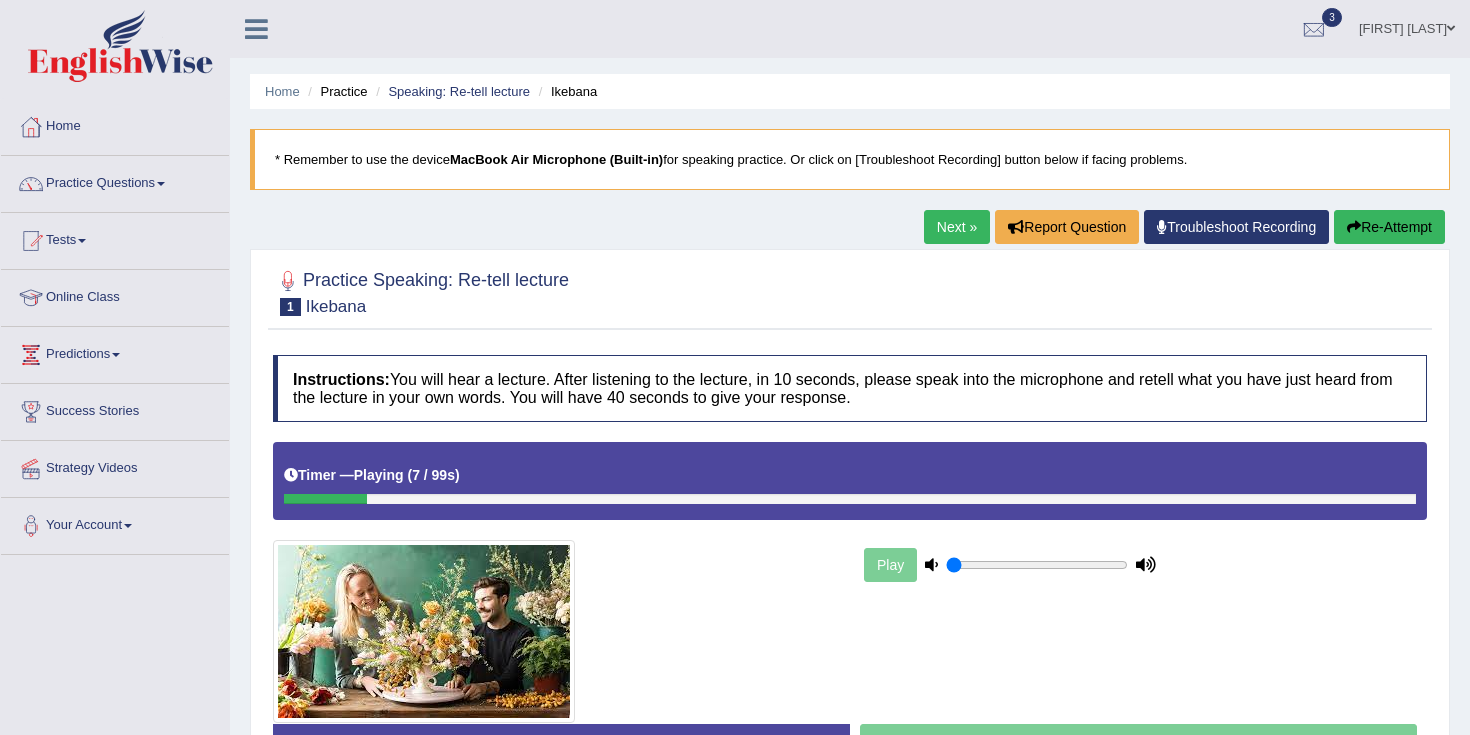 scroll, scrollTop: 0, scrollLeft: 0, axis: both 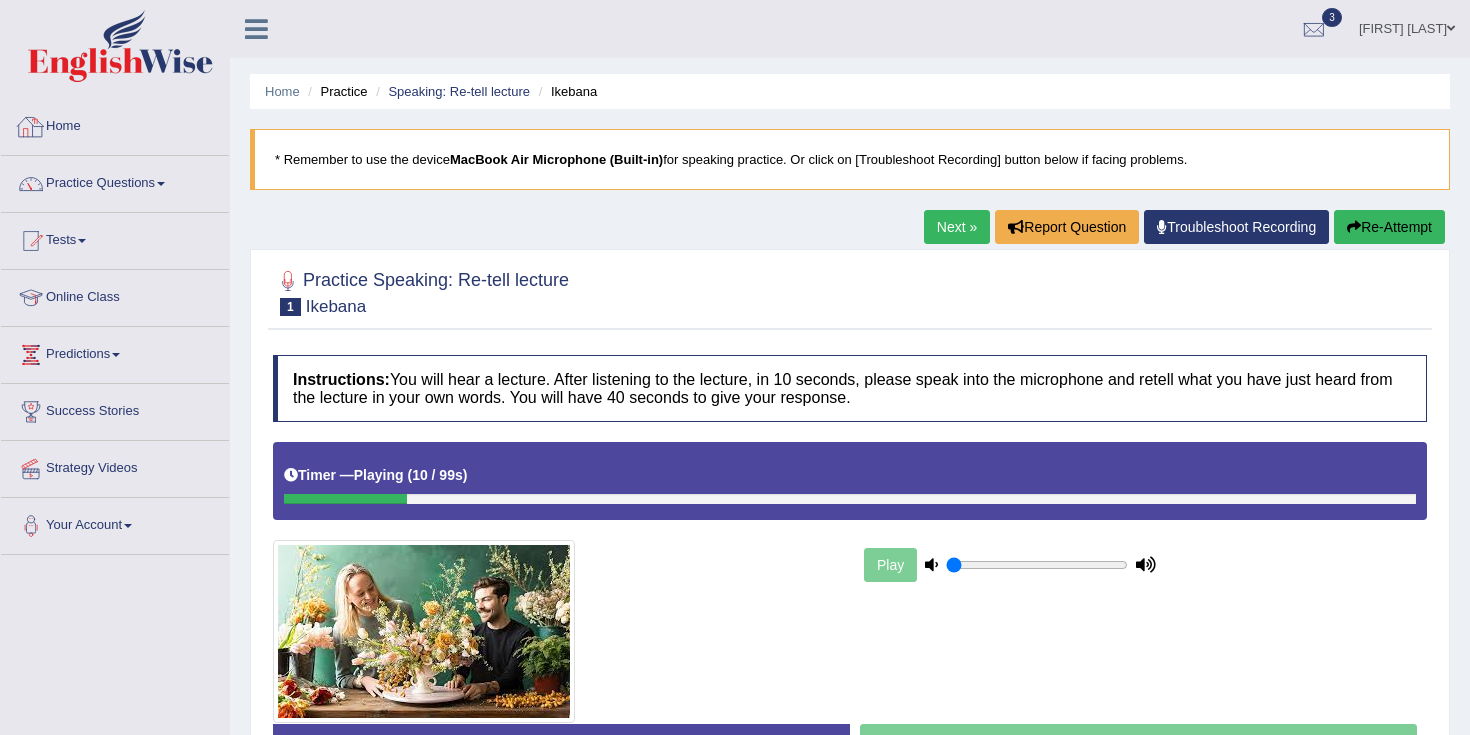 click on "Home" at bounding box center (115, 124) 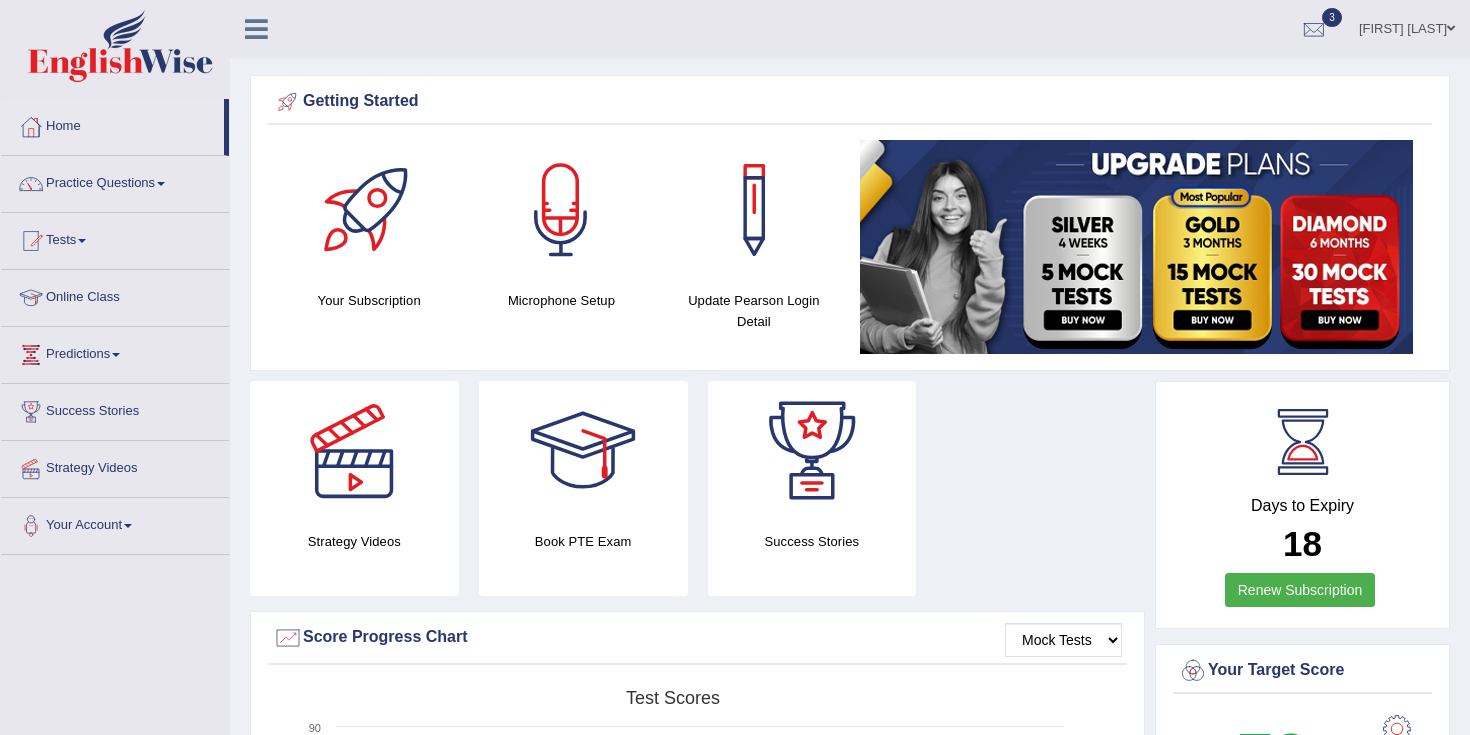 scroll, scrollTop: 0, scrollLeft: 0, axis: both 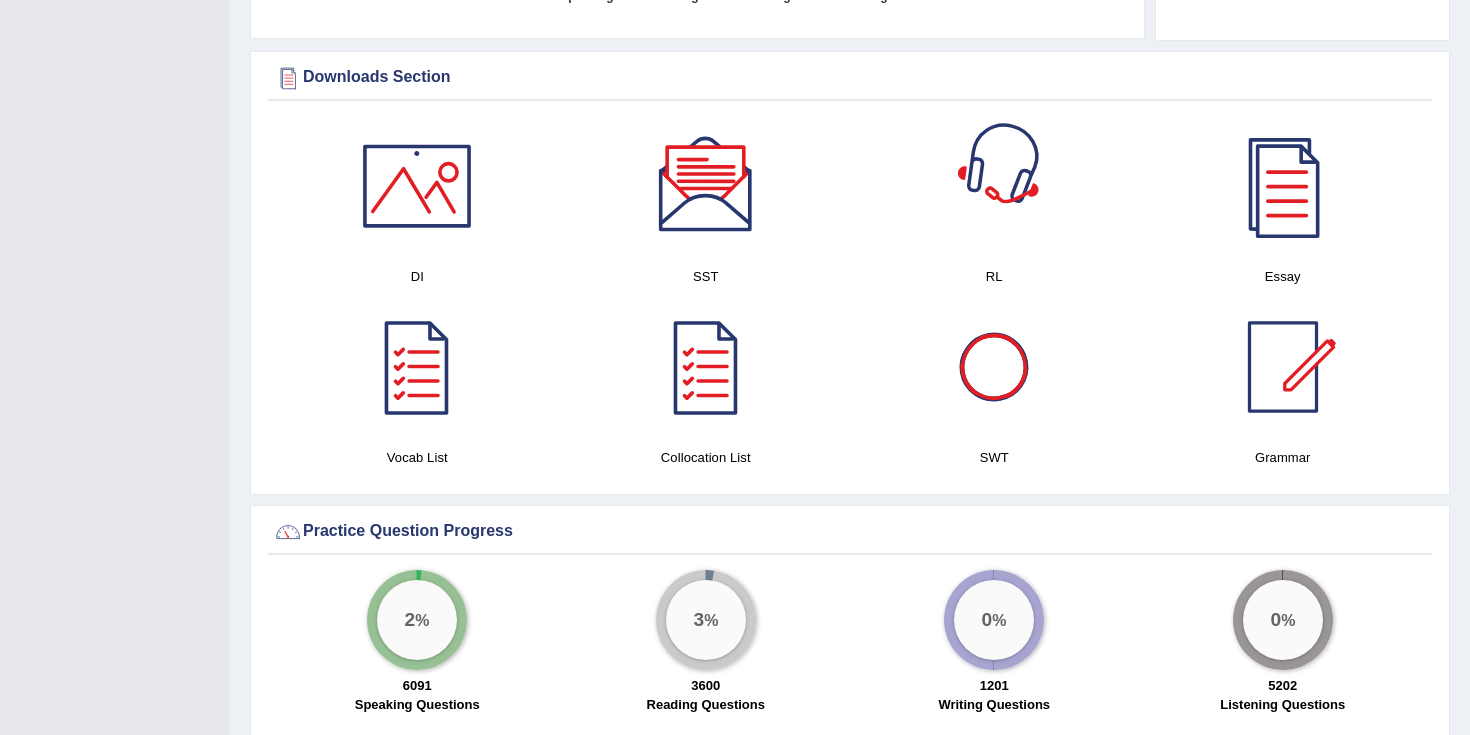 click at bounding box center (994, 186) 